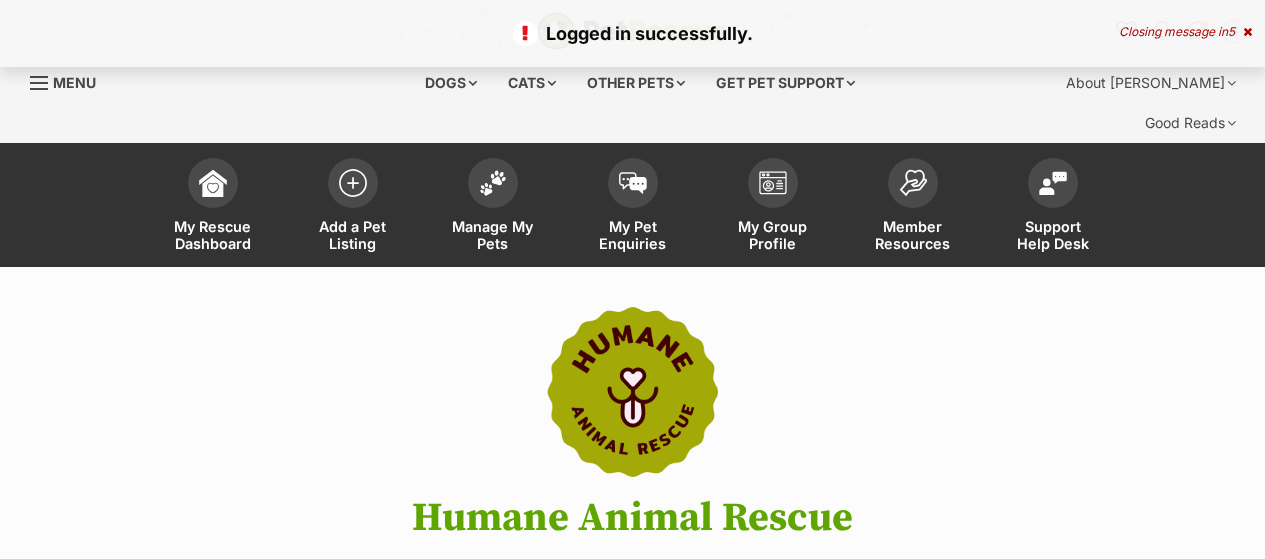 scroll, scrollTop: 559, scrollLeft: 0, axis: vertical 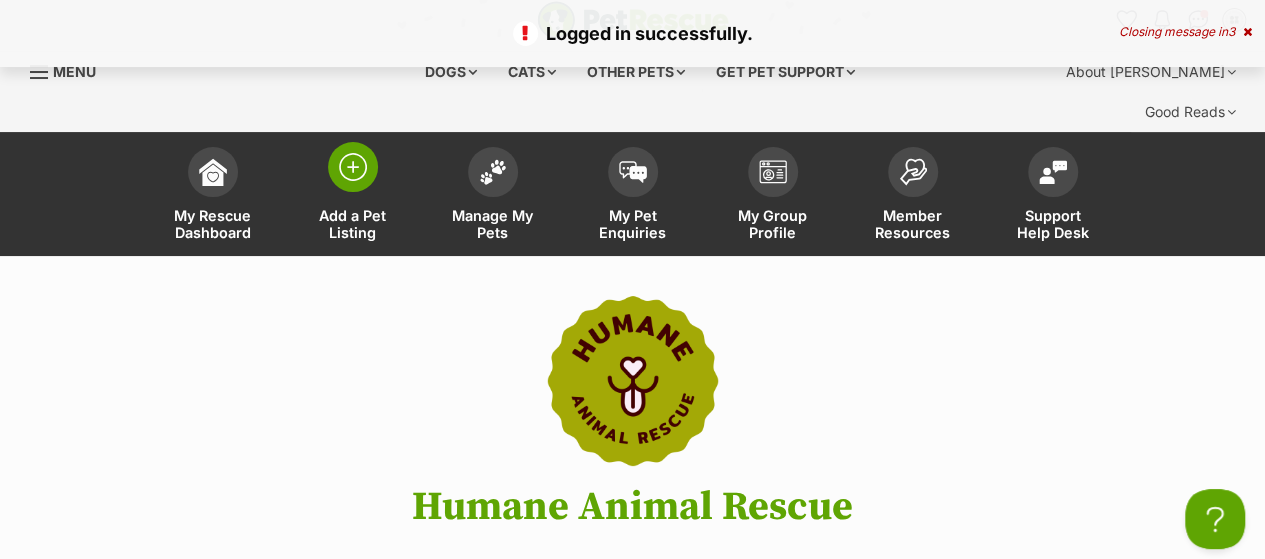 click at bounding box center (353, 167) 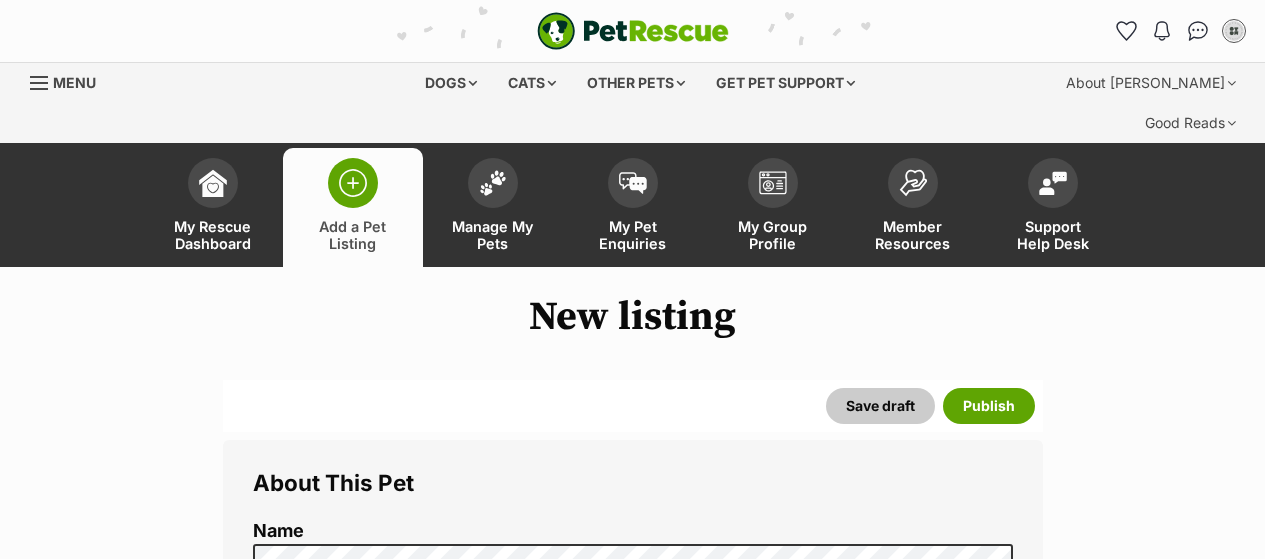 scroll, scrollTop: 0, scrollLeft: 0, axis: both 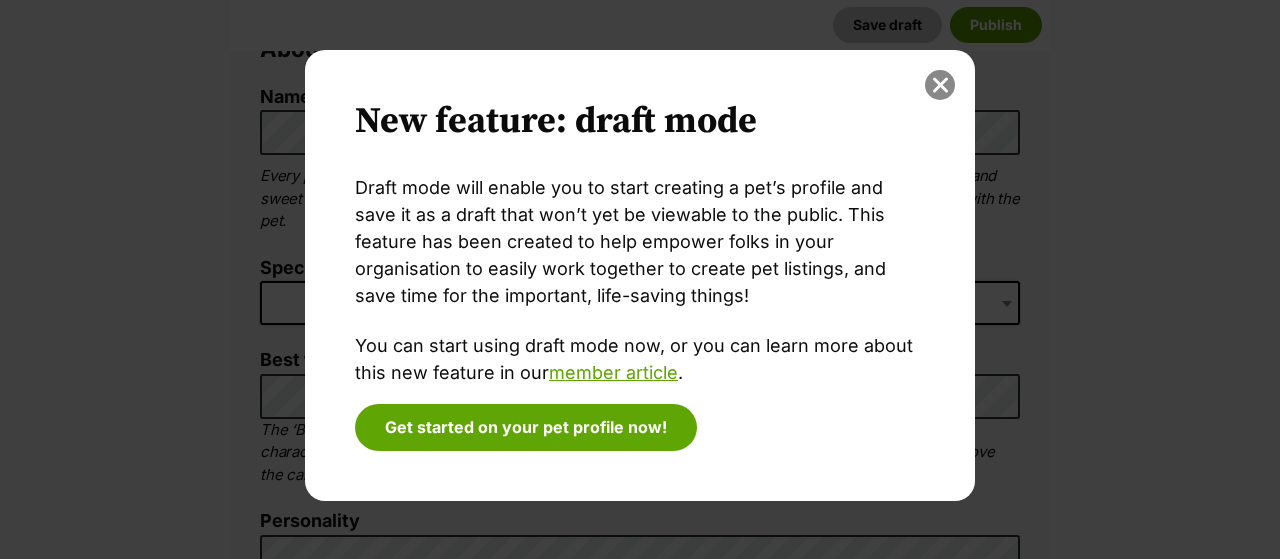 click at bounding box center (940, 85) 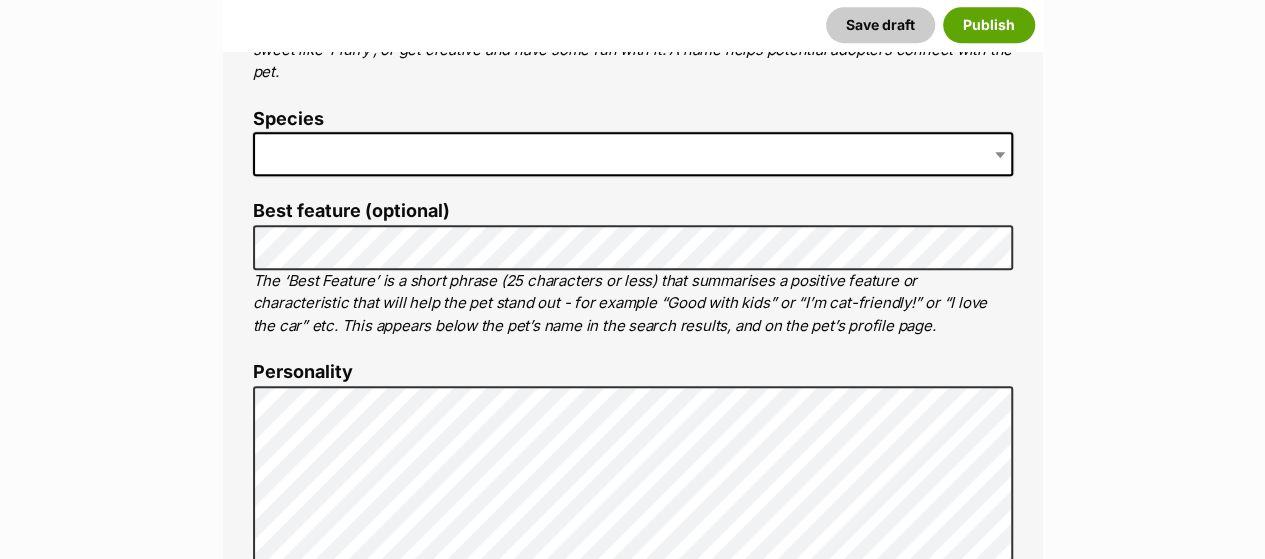 scroll, scrollTop: 585, scrollLeft: 0, axis: vertical 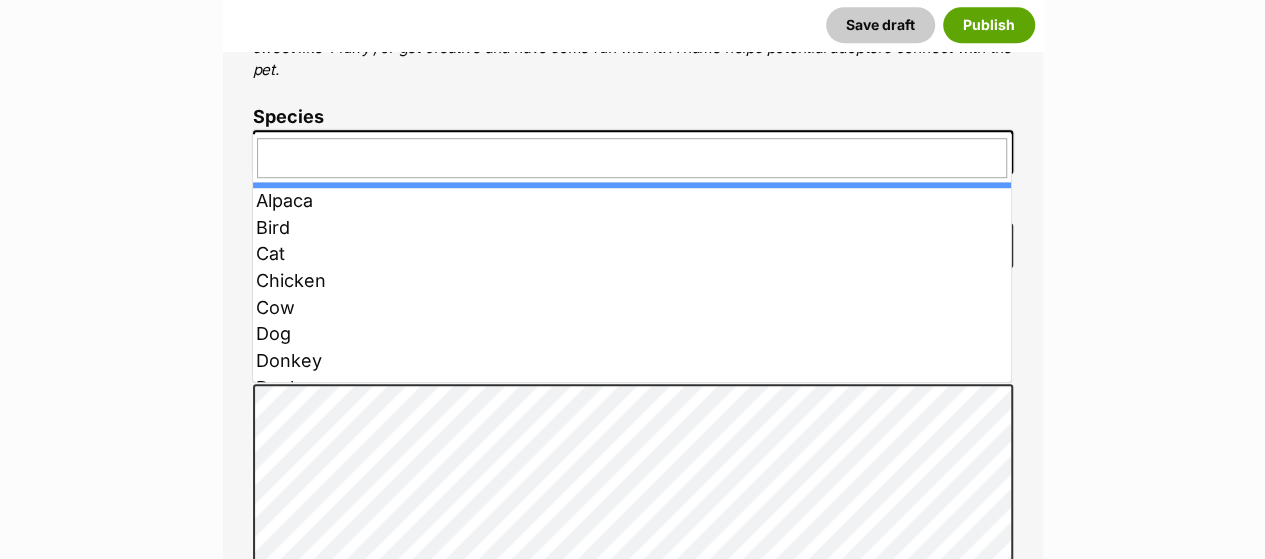 click at bounding box center (633, 152) 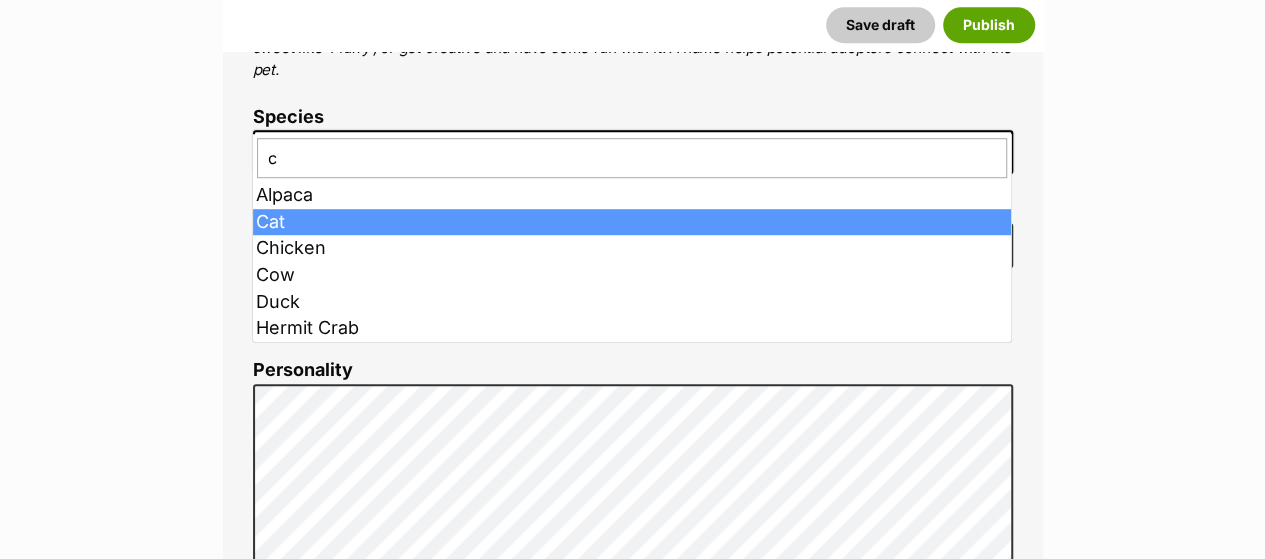 type on "c" 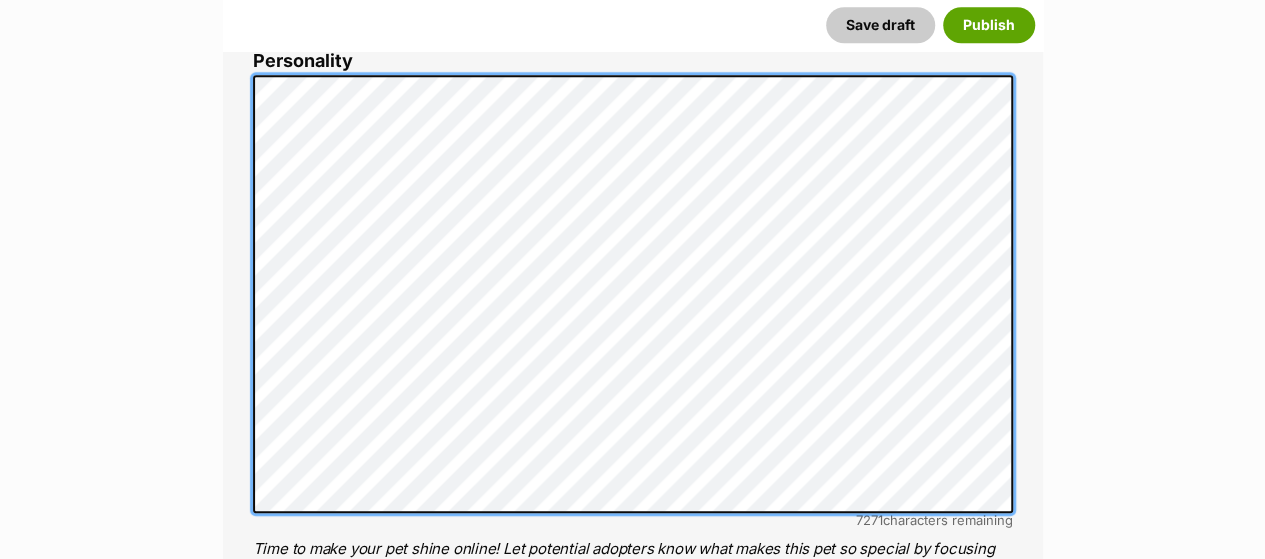 scroll, scrollTop: 897, scrollLeft: 0, axis: vertical 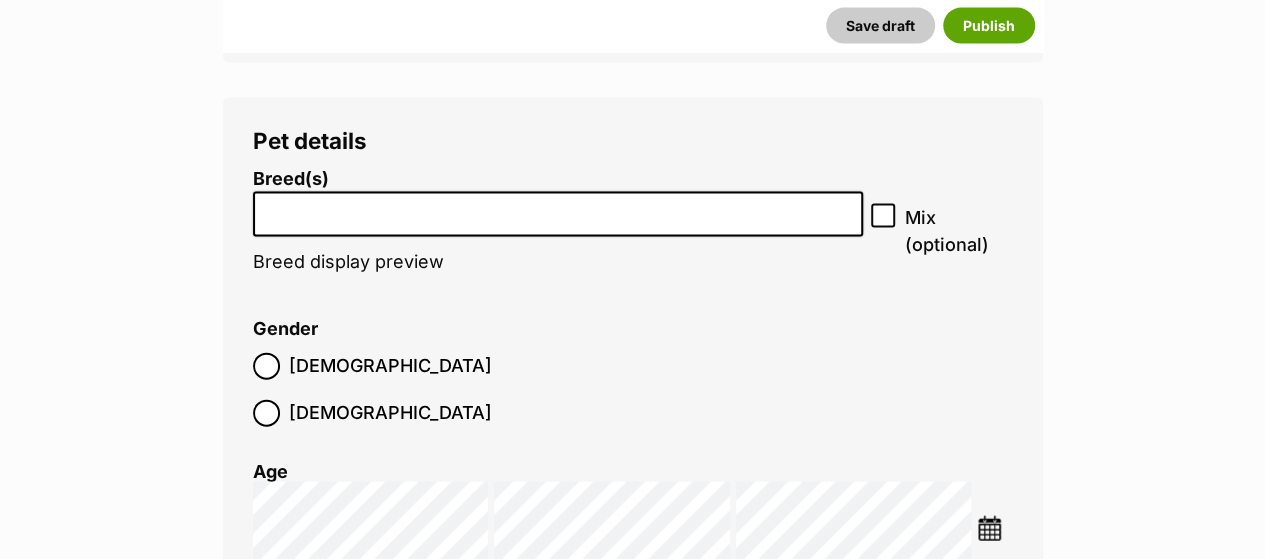 click at bounding box center (558, 209) 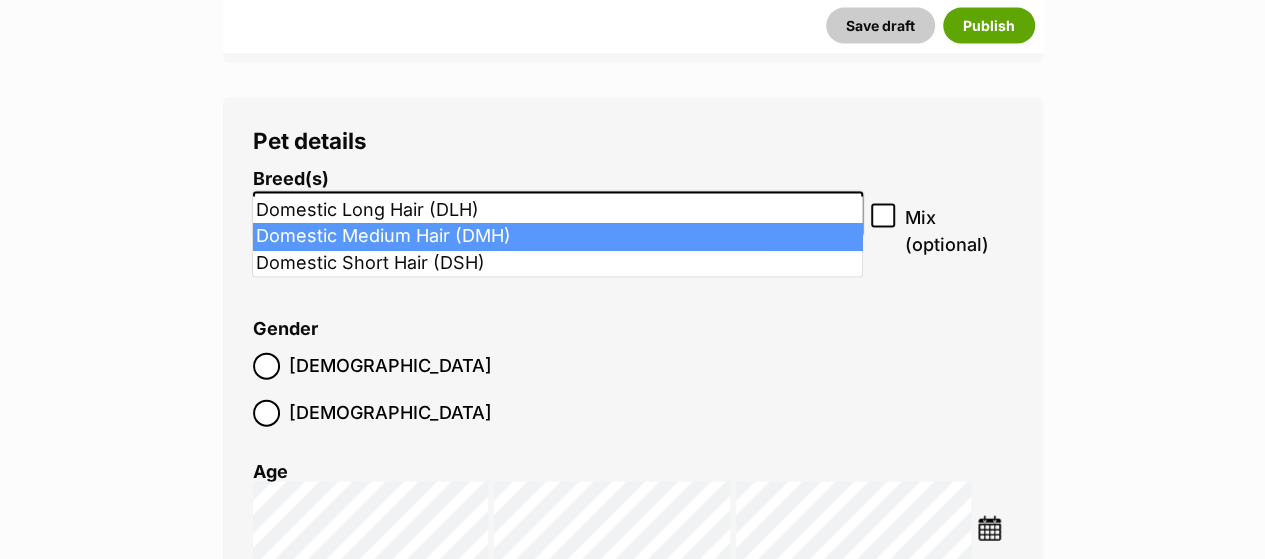 type on "dom" 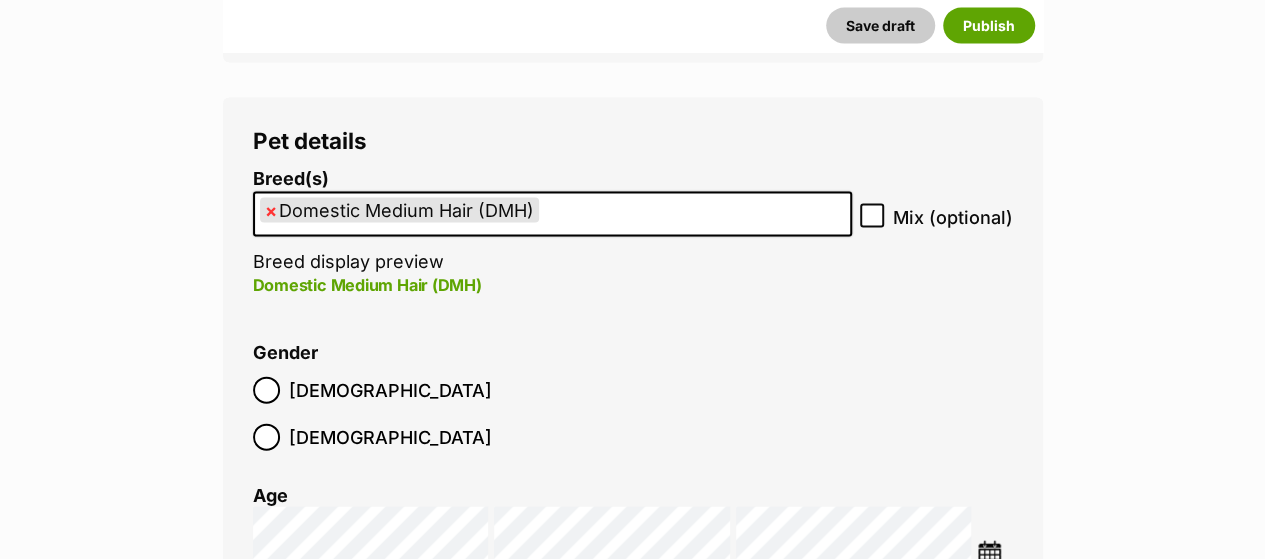click on "[DEMOGRAPHIC_DATA]" at bounding box center [390, 437] 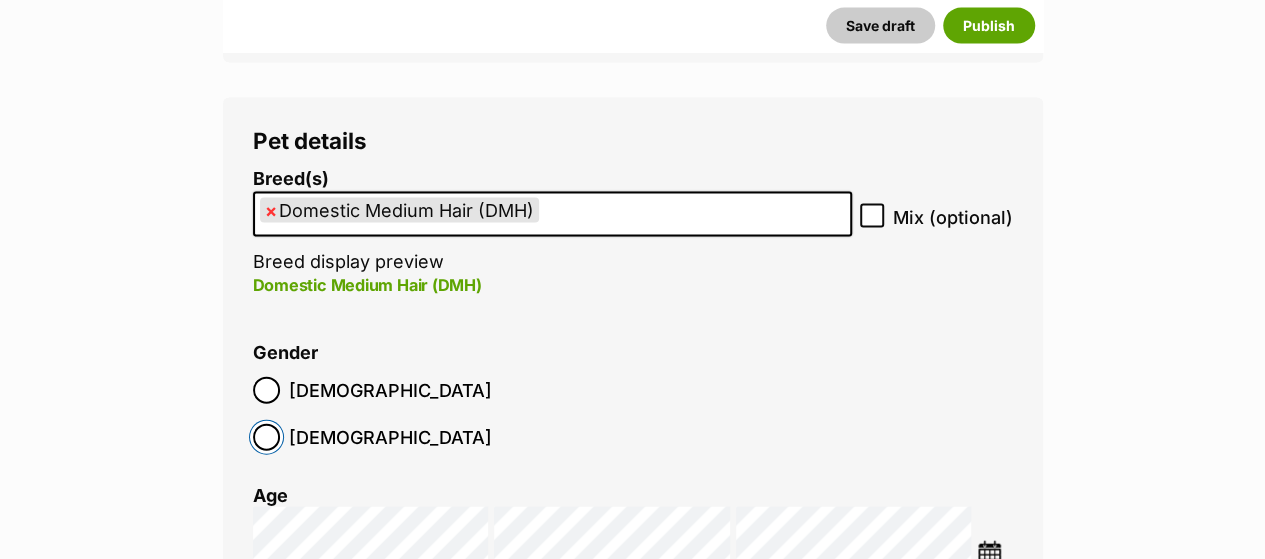 scroll, scrollTop: 2211, scrollLeft: 0, axis: vertical 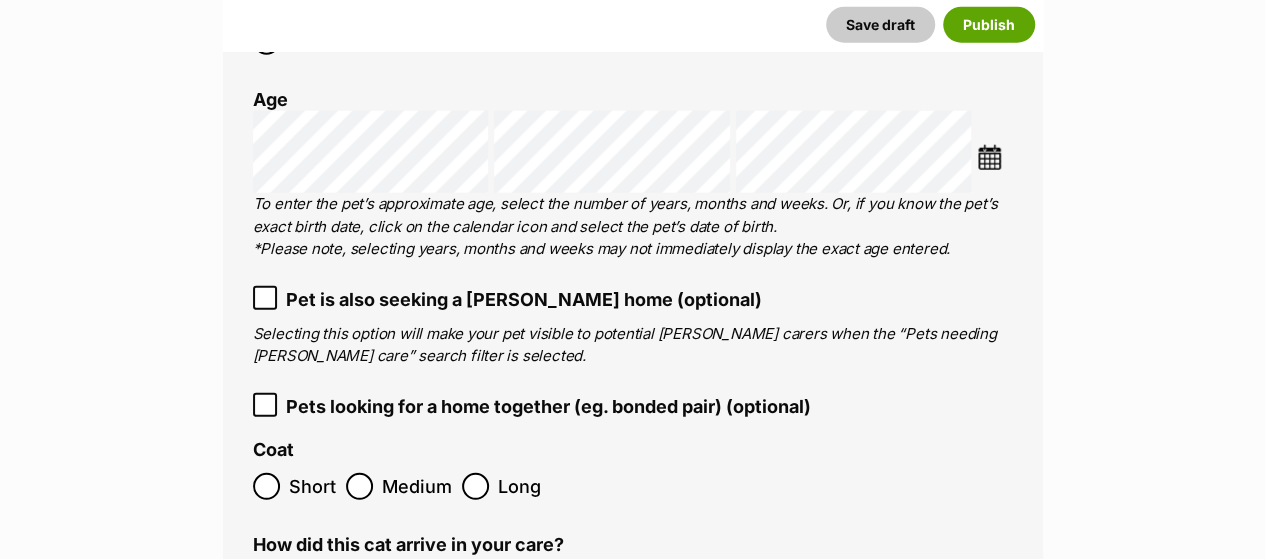 click on "Short
Medium
Long" at bounding box center [633, 486] 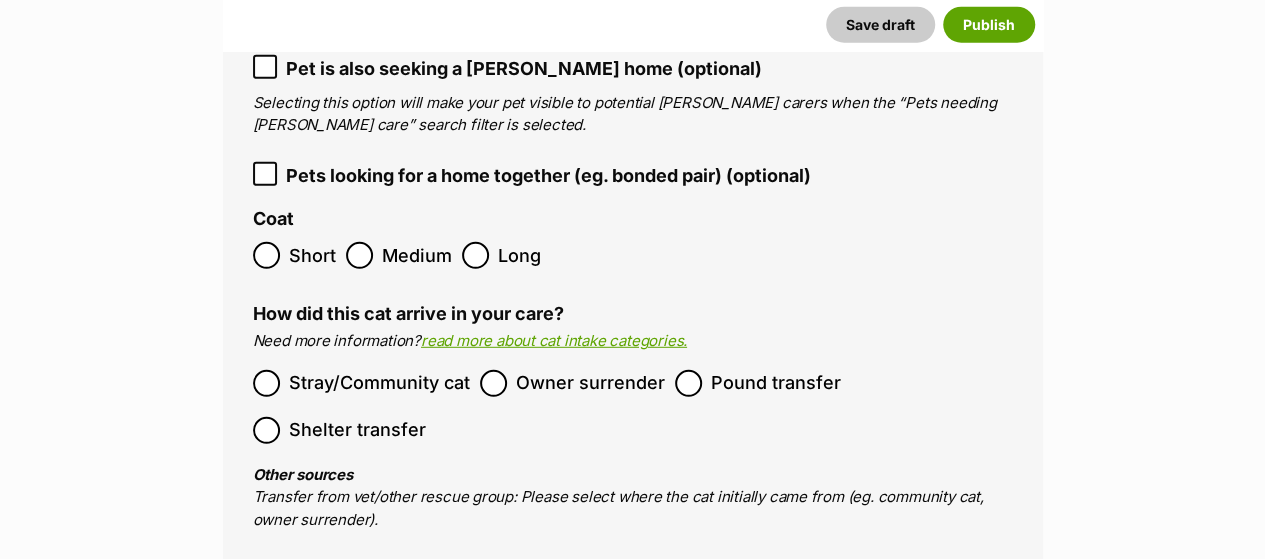 click on "Pound transfer" at bounding box center (776, 383) 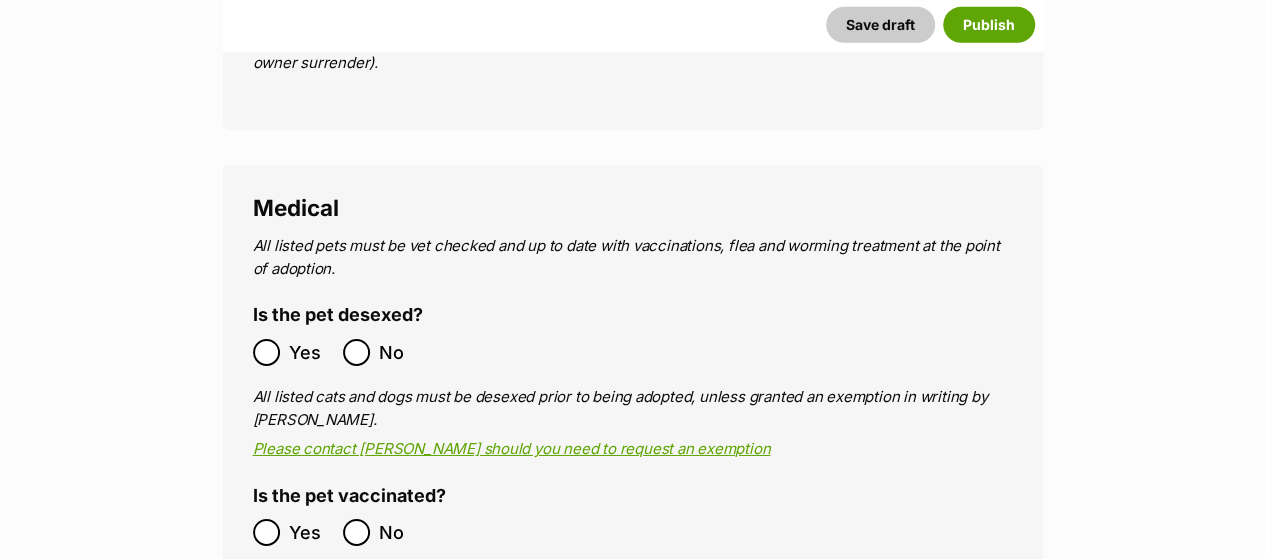 scroll, scrollTop: 3222, scrollLeft: 0, axis: vertical 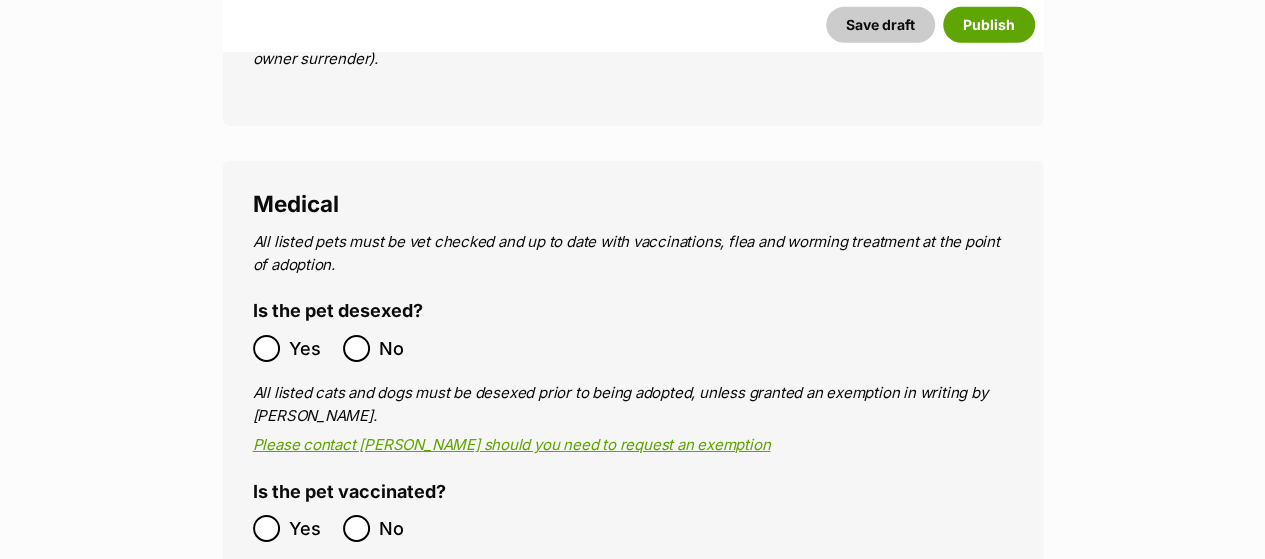 click on "Yes" at bounding box center [311, 528] 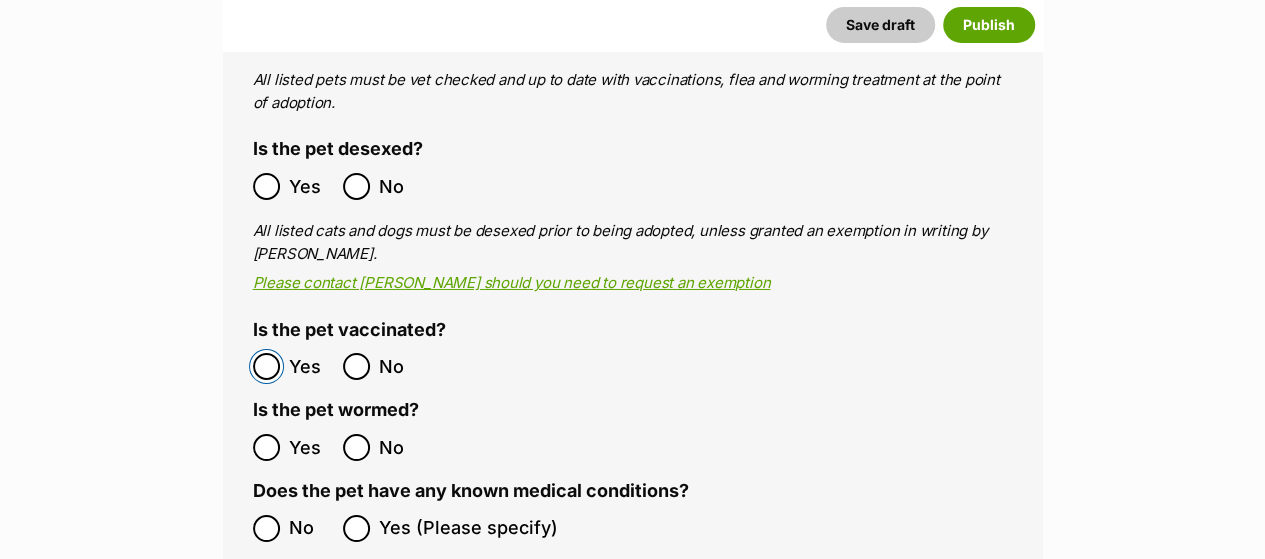 scroll, scrollTop: 3409, scrollLeft: 0, axis: vertical 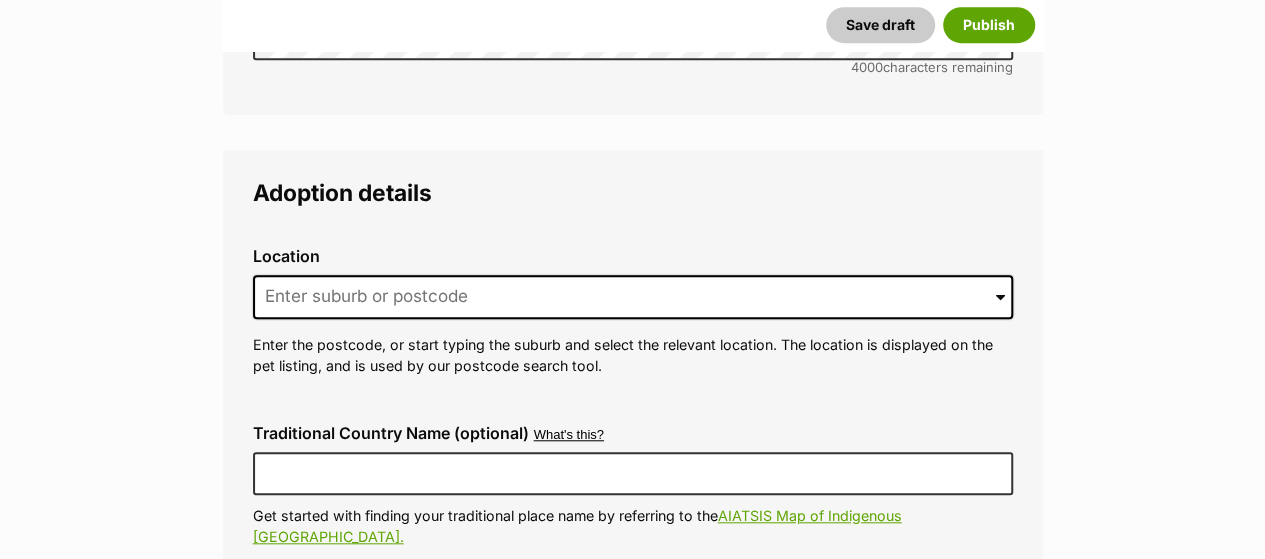 click on "Location
0 options available. Arrow down to browse or start typing to filter.
Enter the postcode, or start typing the suburb and select the relevant location. The location is displayed on the pet listing, and is used by our postcode search tool." at bounding box center [633, 312] 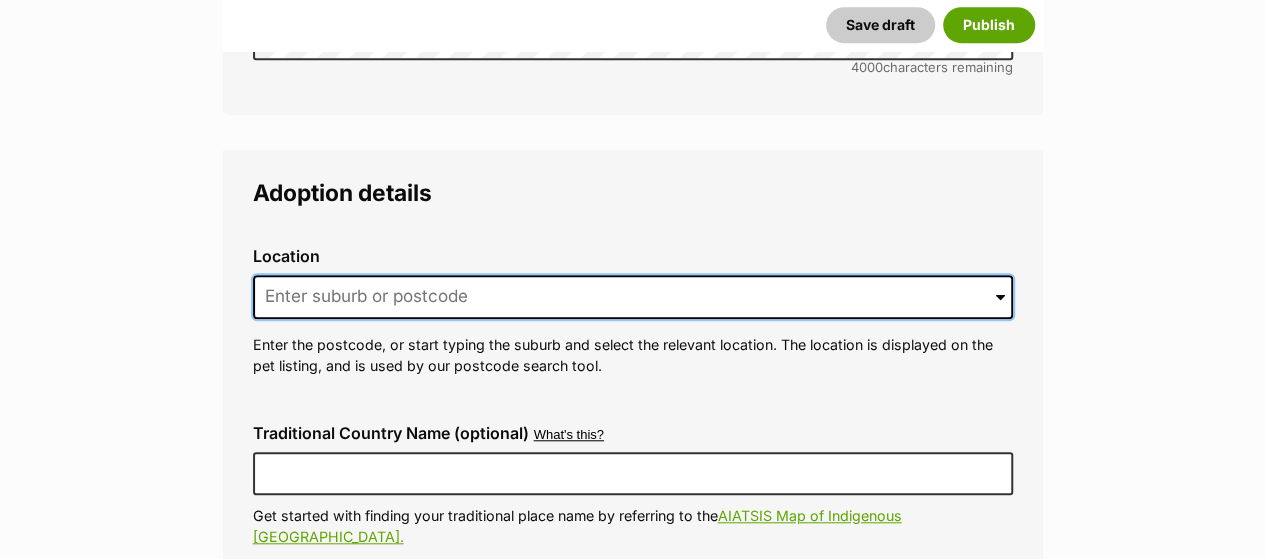 click at bounding box center [633, 297] 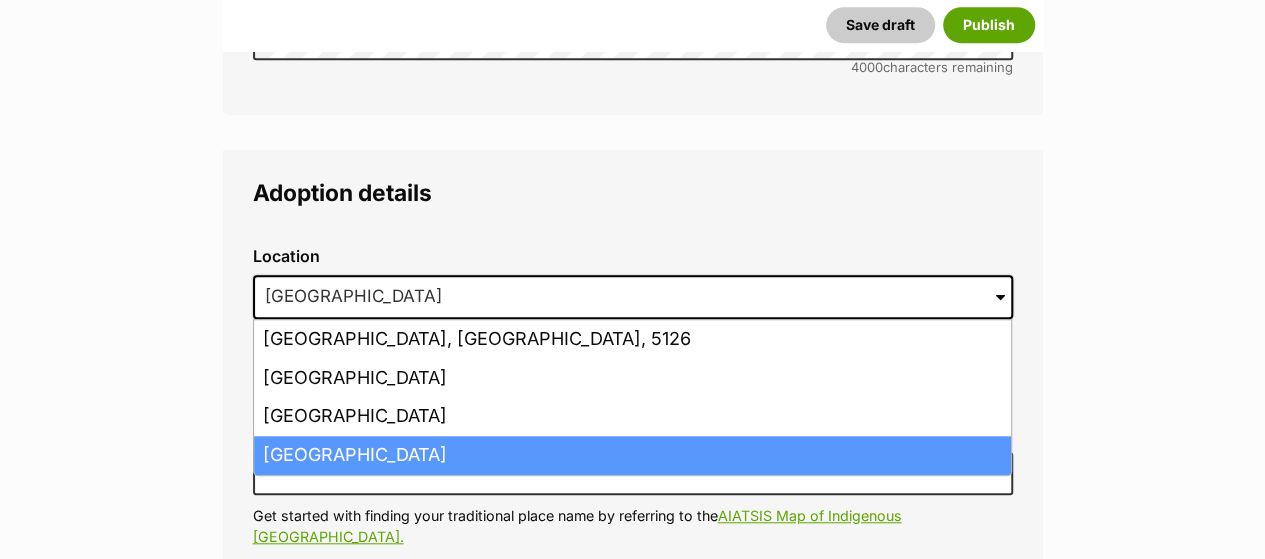 click on "Surrey Hills, Victoria, 3127" at bounding box center [632, 455] 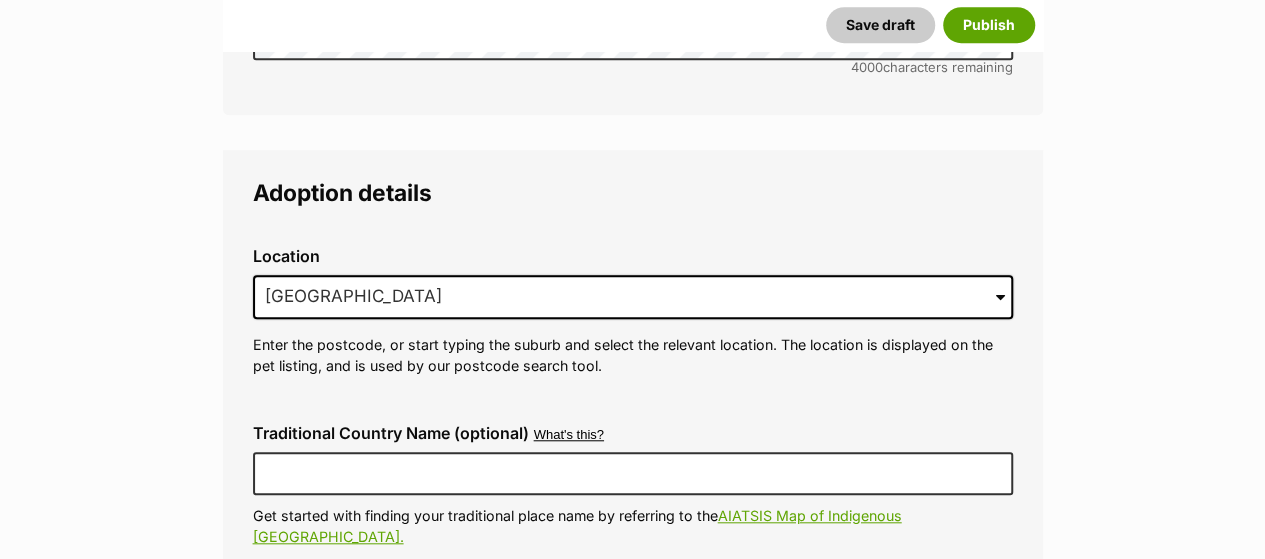 click on "New listing
About This Pet Name
Henlo there, it looks like you might be using the pet name field to indicate that this pet is now on hold - we recommend updating the status to on hold from the listing page instead!
Every pet deserves a name. If you don’t know the pet’s name, make one up! It can be something simple and sweet like ‘Fluffy’, or get creative and have some fun with it. A name helps potential adopters connect with the pet.
Species Cat
Best feature (optional)
The ‘Best Feature’ is a short phrase (25 characters or less) that summarises a positive feature or characteristic that will help the pet stand out - for example “Good with kids” or “I’m cat-friendly!” or “I love the car” etc. This appears below the pet’s name in the search results, and on the pet’s profile page.
Personality 6981  characters remaining
How to write a great pet profile  for more tips and our  Pet Listing Rules  for more info.
Generate a profile using AI" at bounding box center (632, -72) 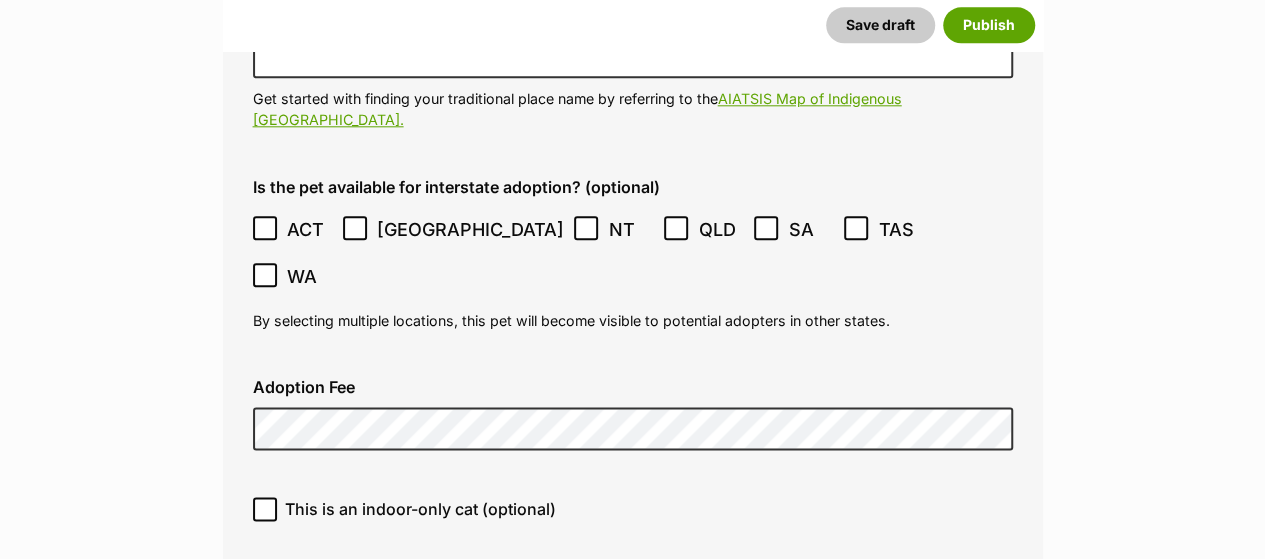 scroll, scrollTop: 4855, scrollLeft: 0, axis: vertical 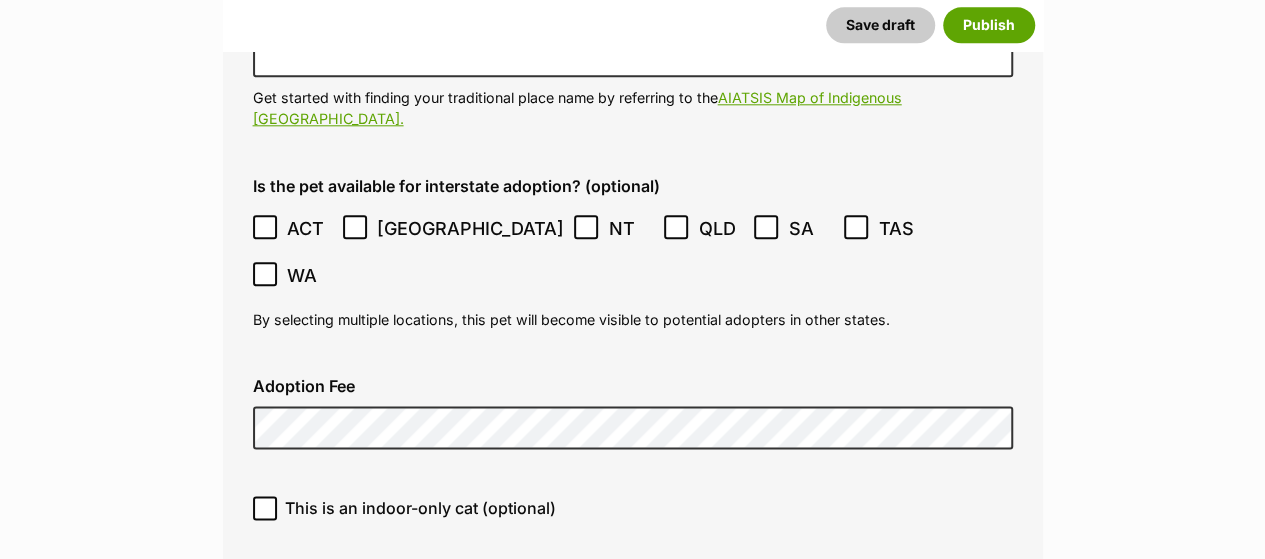 click on "This is an indoor-only cat (optional)" at bounding box center (420, 508) 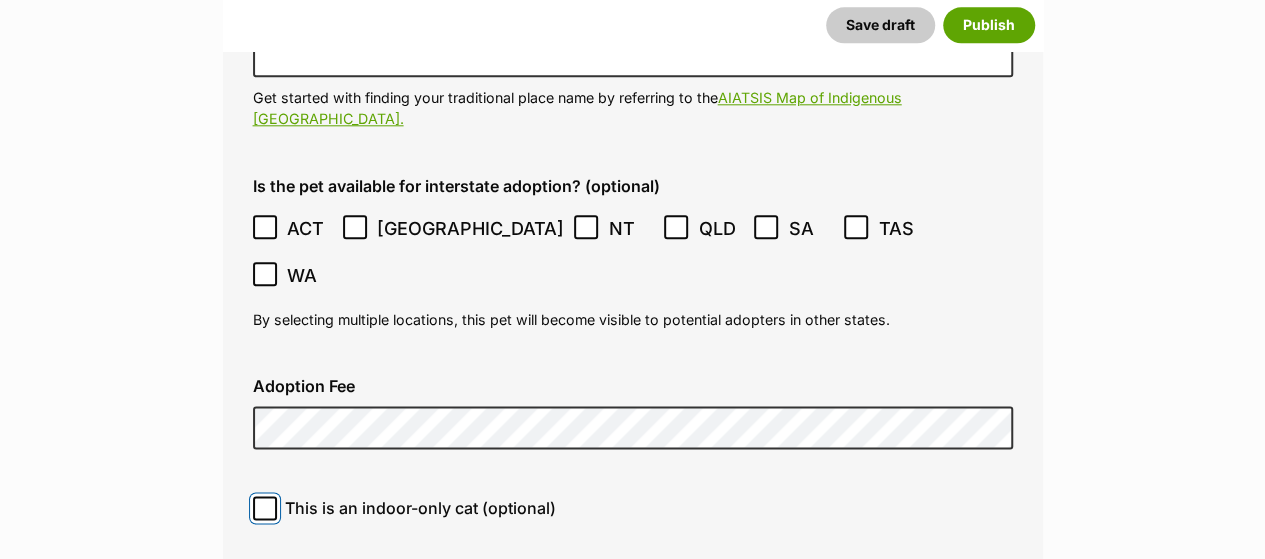 click on "This is an indoor-only cat (optional)" at bounding box center (265, 508) 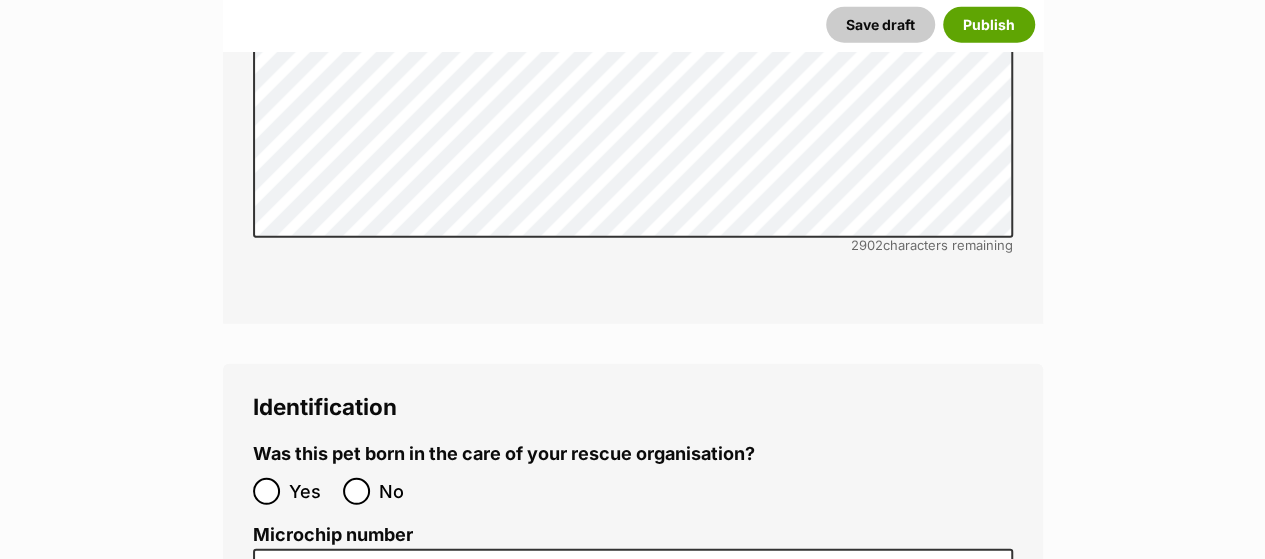click on "No" at bounding box center [401, 491] 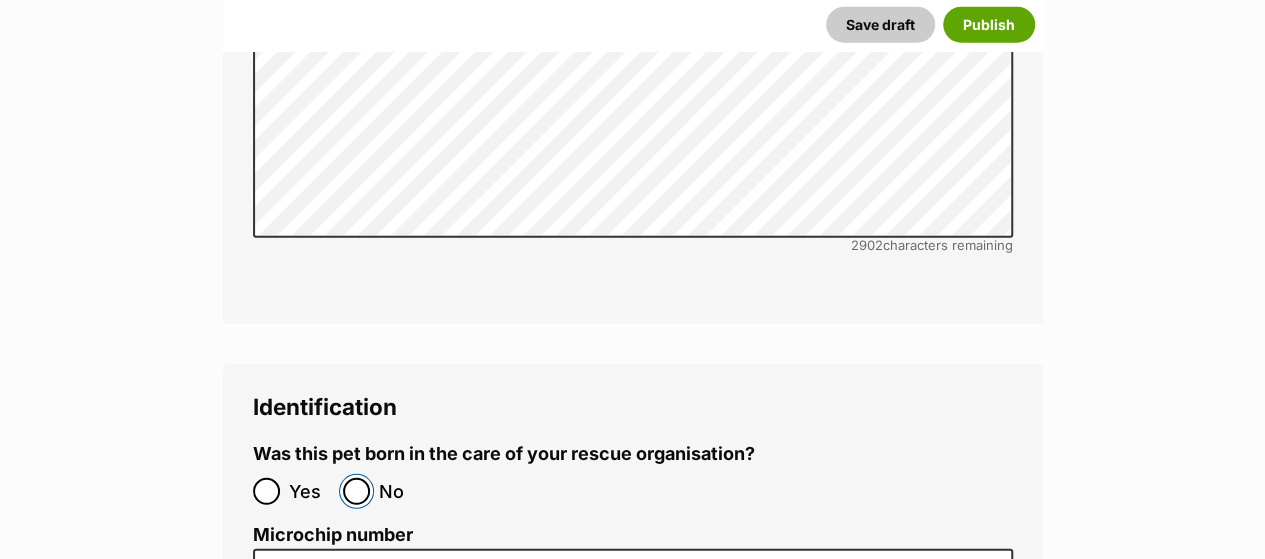click on "No" at bounding box center (356, 491) 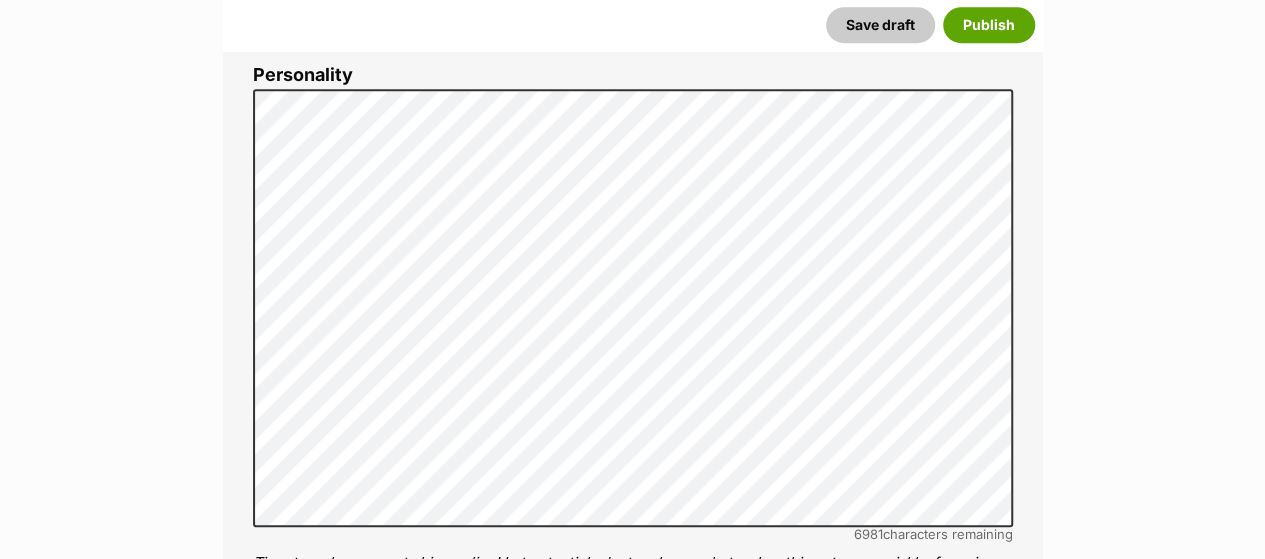 scroll, scrollTop: 879, scrollLeft: 0, axis: vertical 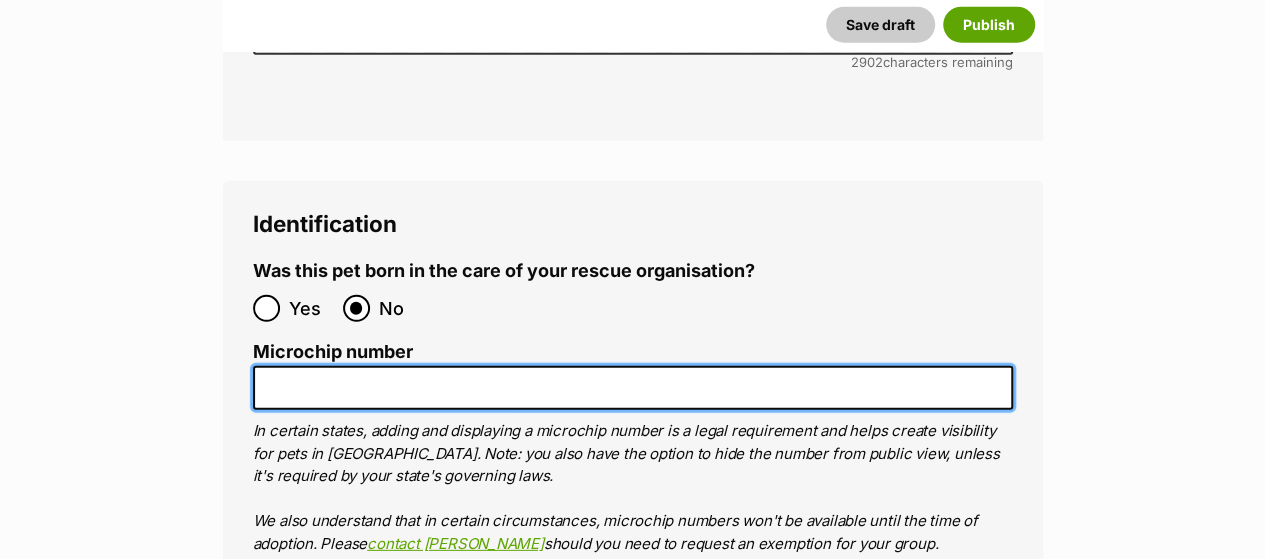 click on "Microchip number" at bounding box center (633, 388) 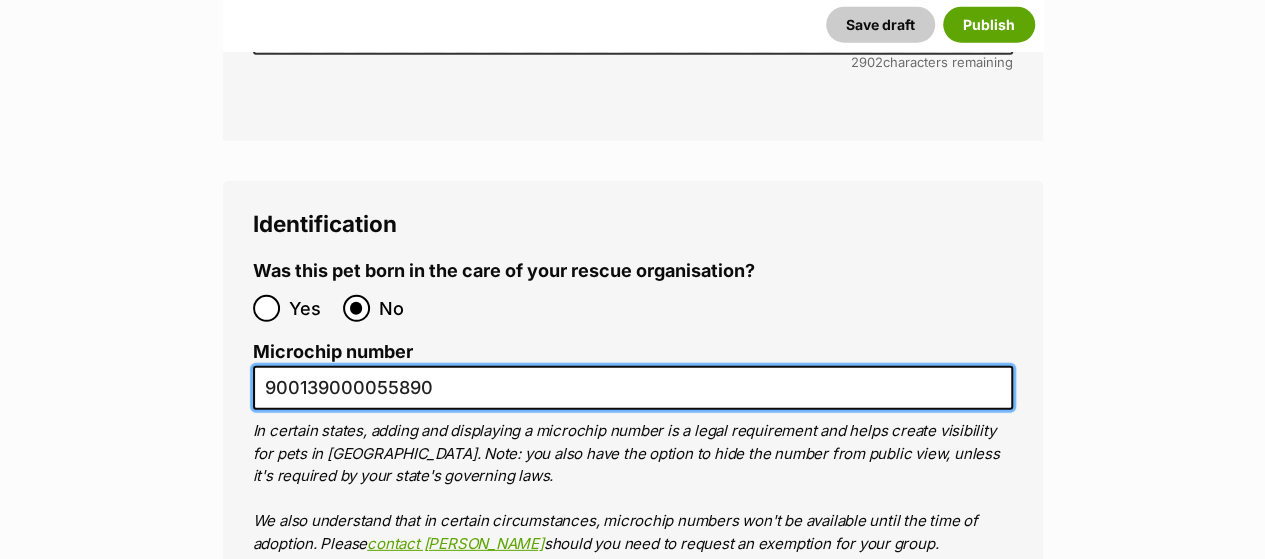 type on "900139000055890" 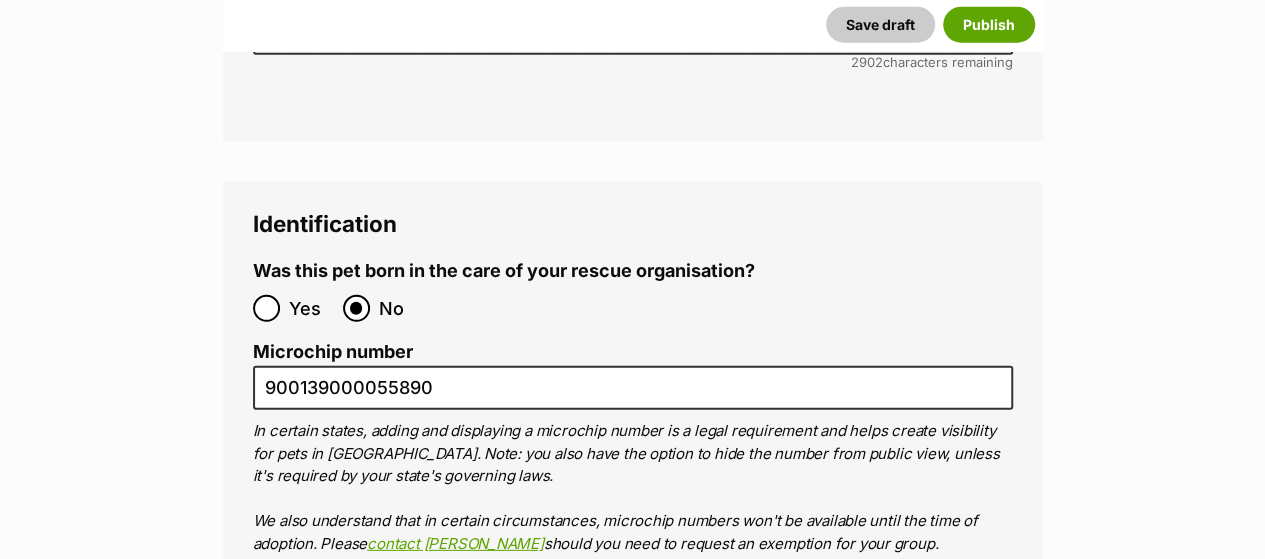 click on "In certain states, adding and displaying a microchip number is a legal requirement and helps create visibility for pets in Australia. Note: you also have the option to hide the number from public view, unless it's required by your state's governing laws. We also understand that in certain circumstances, microchip numbers won't be available until the time of adoption. Please  contact PetRescue  should you need to request an exemption for your group. Further info can be found  here ." at bounding box center (633, 510) 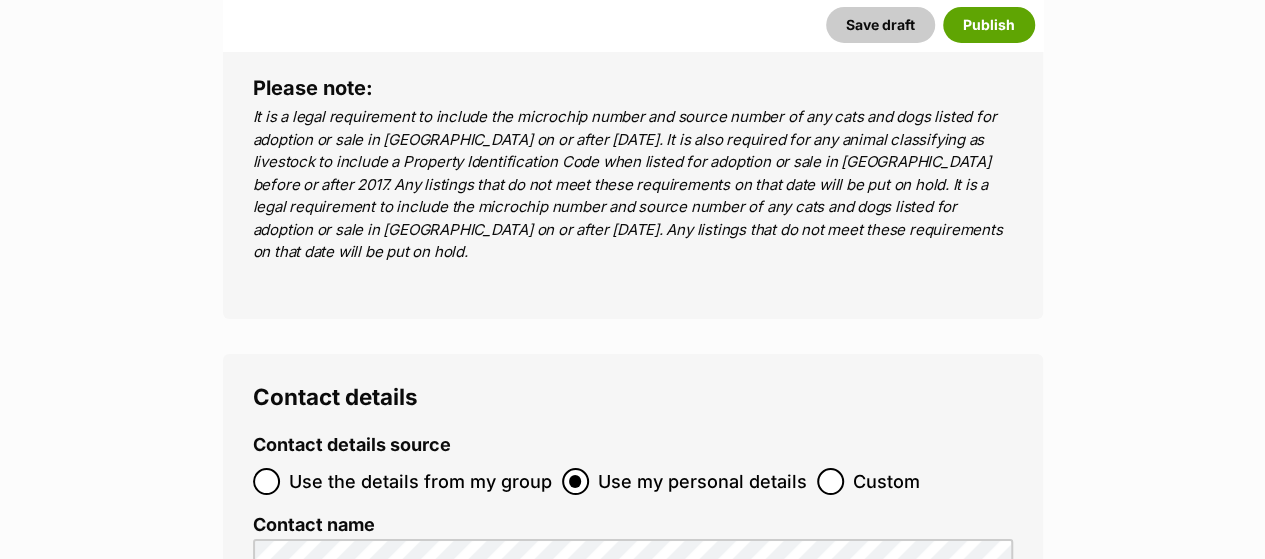 scroll, scrollTop: 7328, scrollLeft: 0, axis: vertical 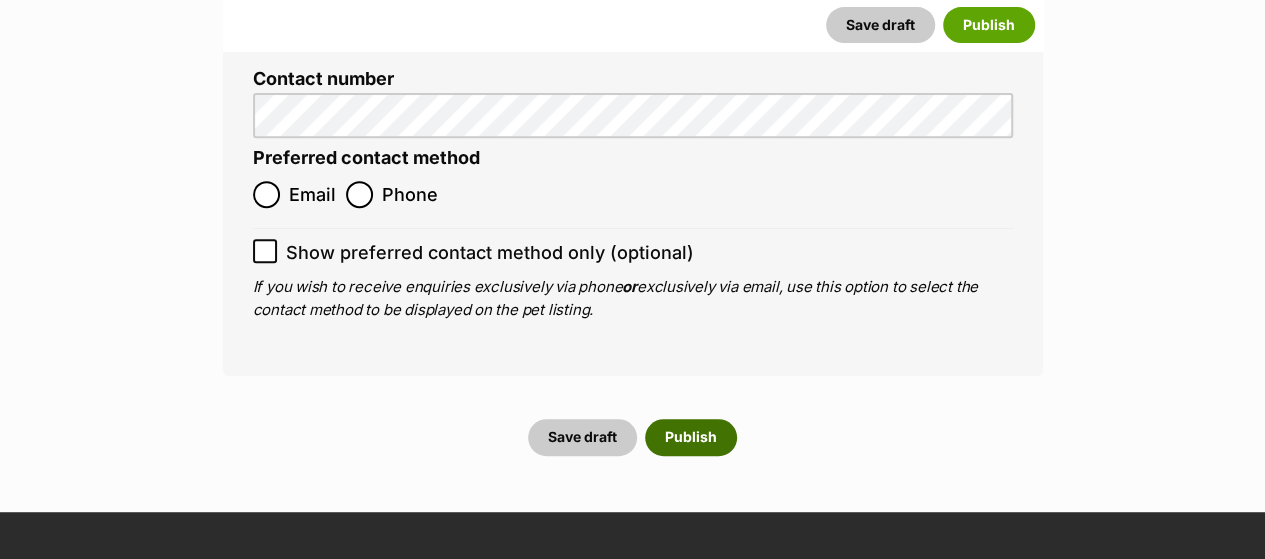 click on "Publish" at bounding box center (691, 437) 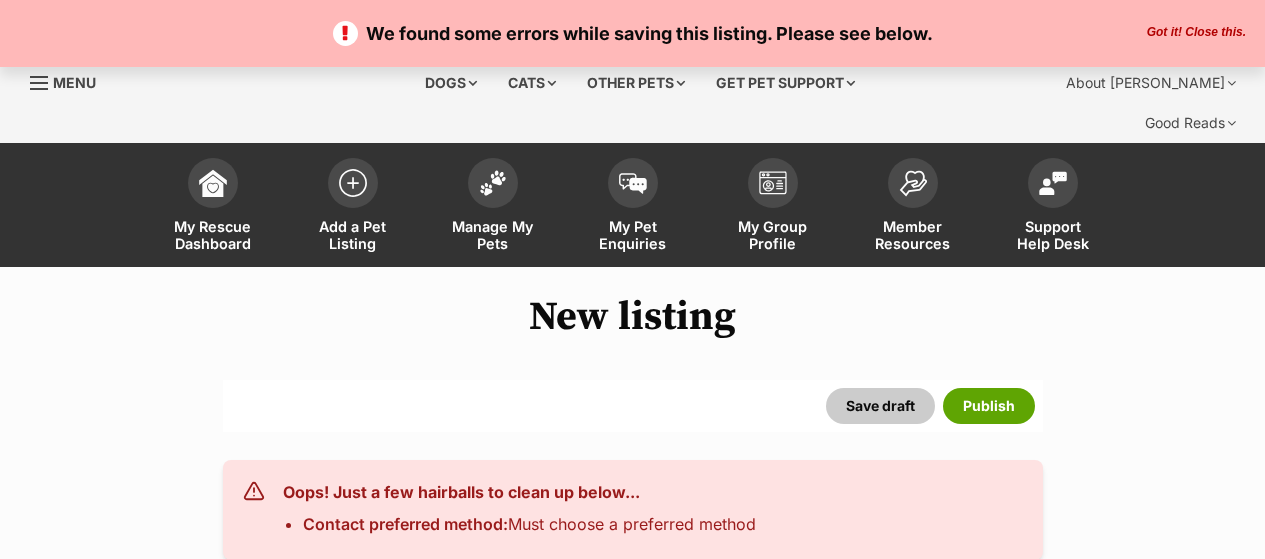 scroll, scrollTop: 0, scrollLeft: 0, axis: both 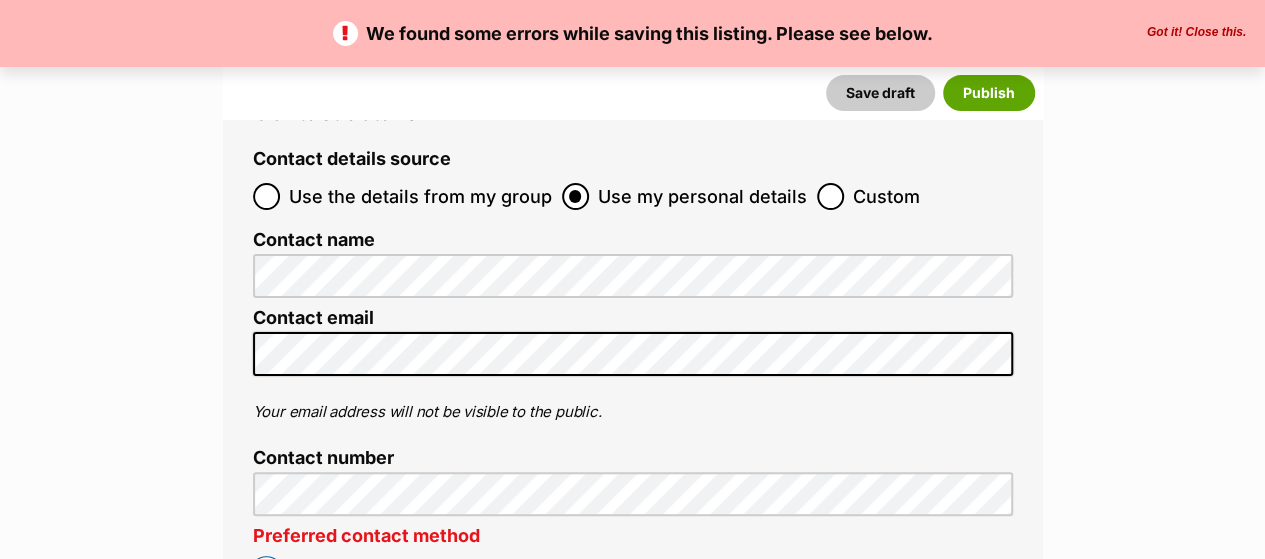 click on "Email" at bounding box center [266, 573] 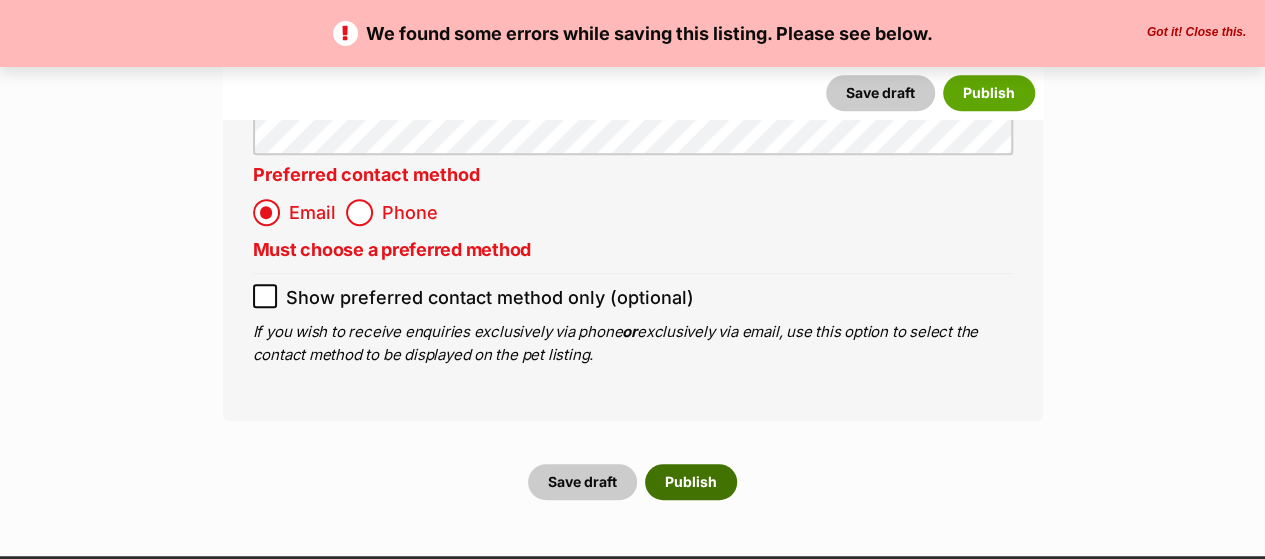 click on "Publish" at bounding box center [691, 482] 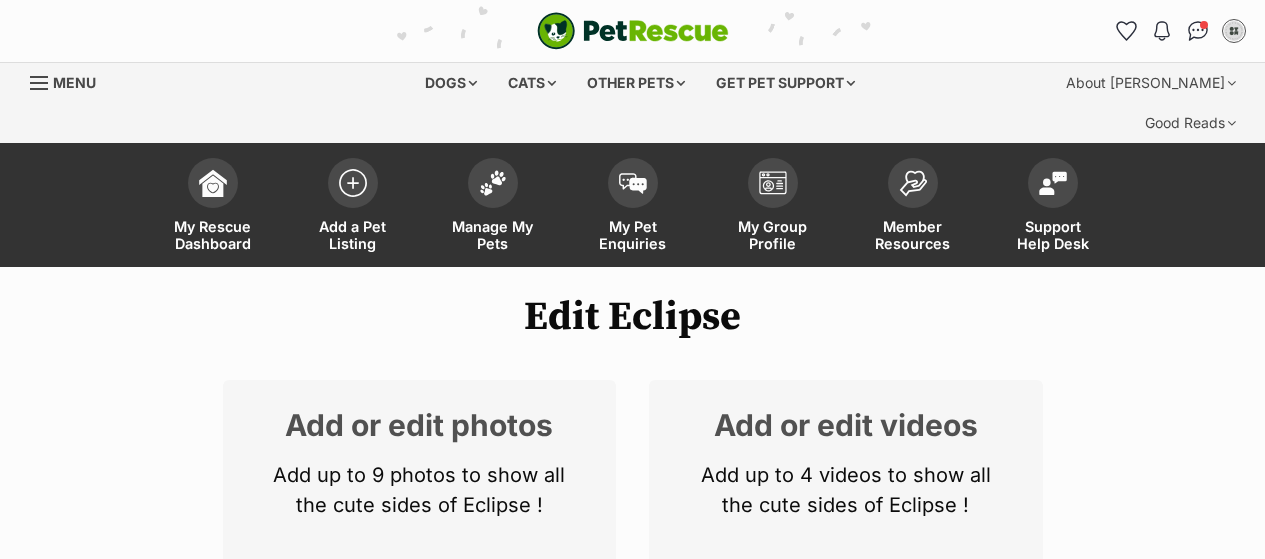 scroll, scrollTop: 0, scrollLeft: 0, axis: both 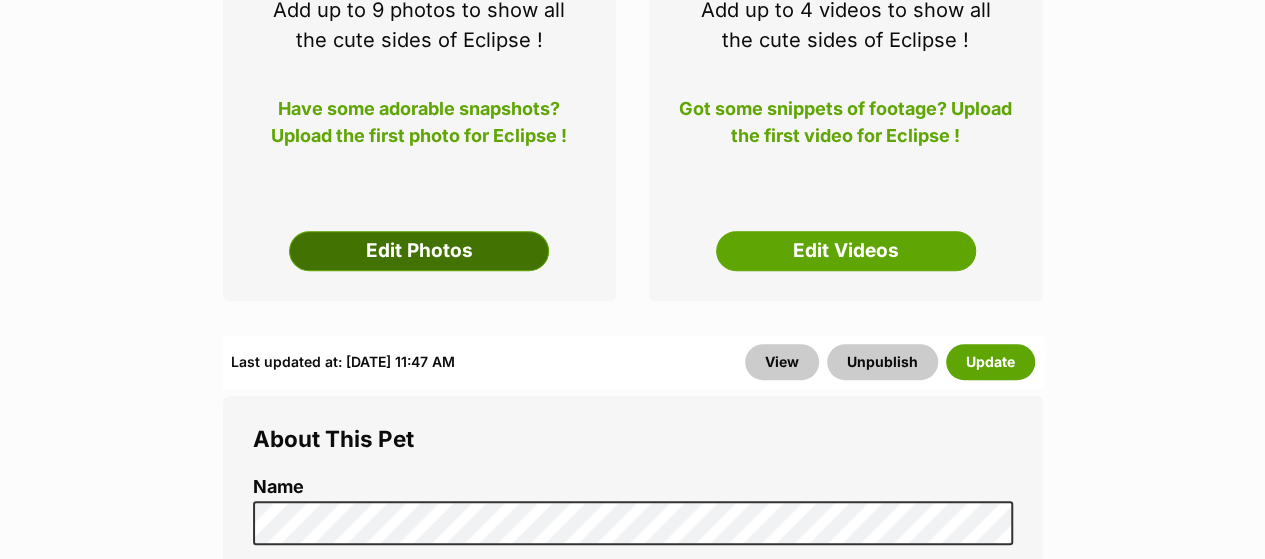 click on "Edit Photos" at bounding box center (419, 251) 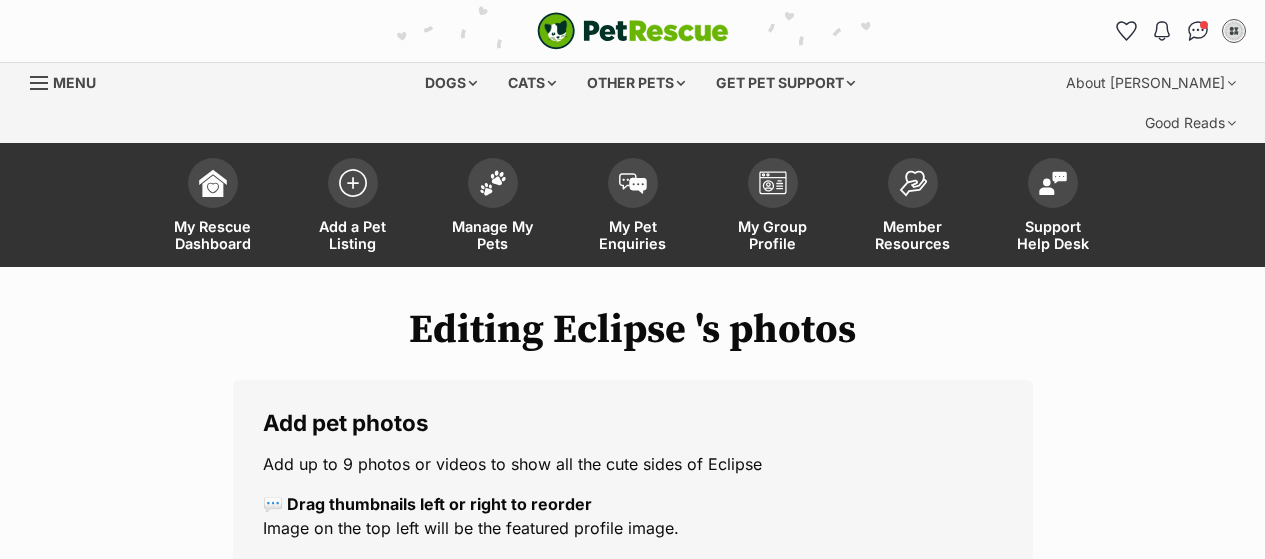 scroll, scrollTop: 0, scrollLeft: 0, axis: both 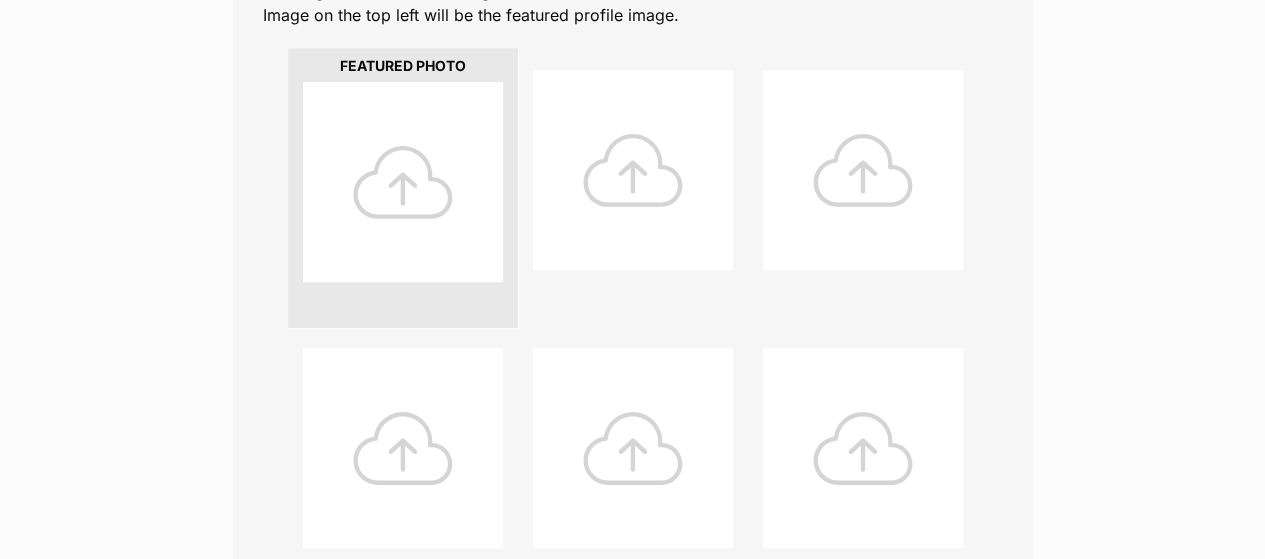 click at bounding box center [403, 182] 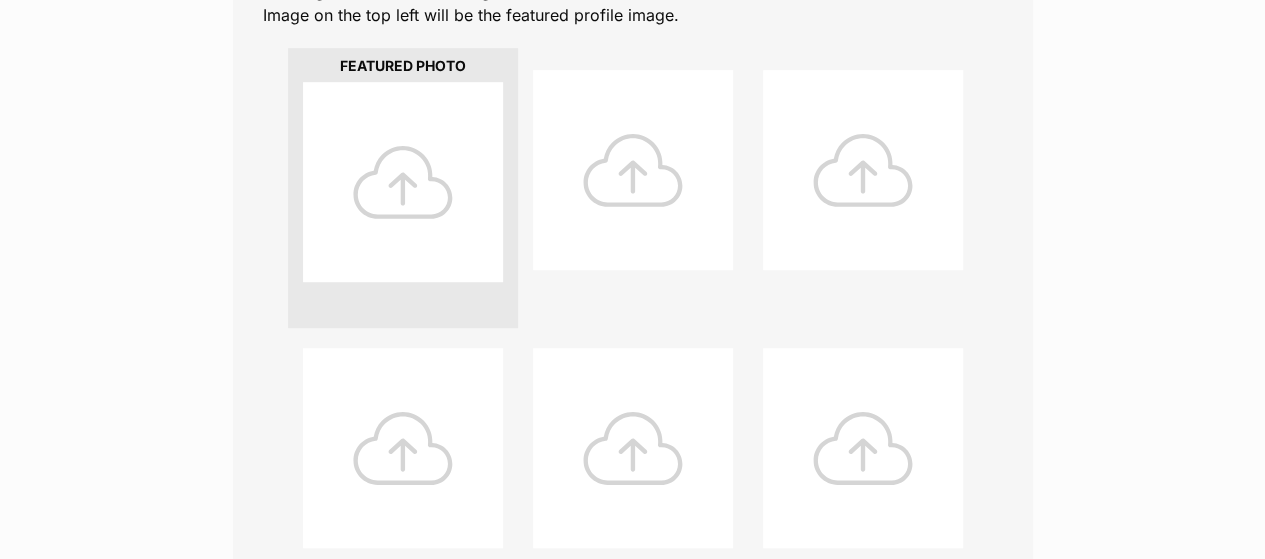 click at bounding box center [403, 182] 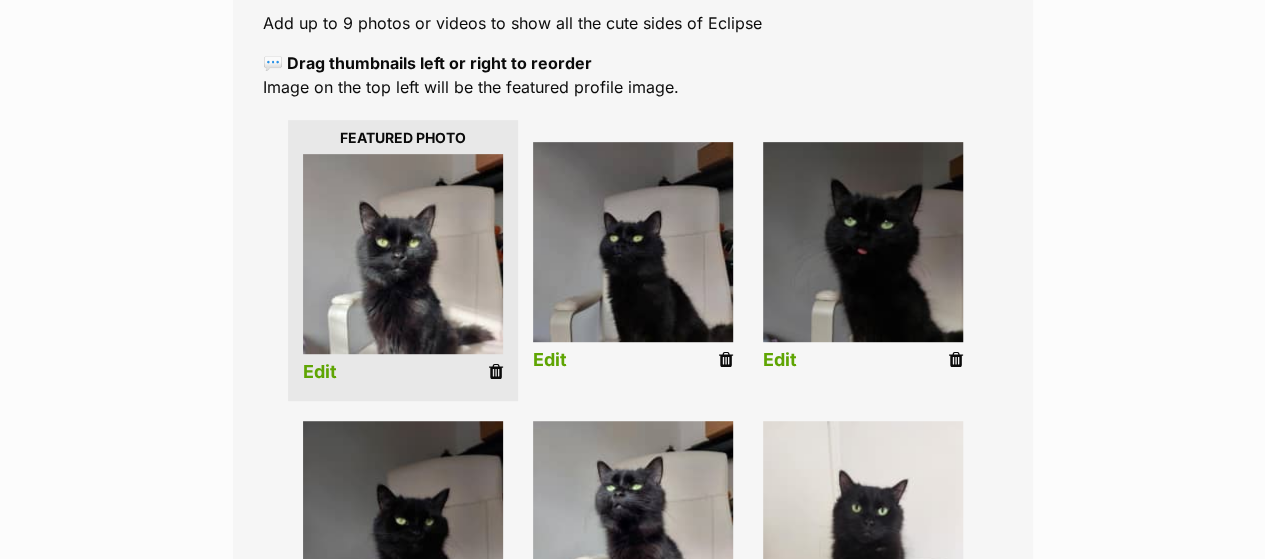 scroll, scrollTop: 438, scrollLeft: 0, axis: vertical 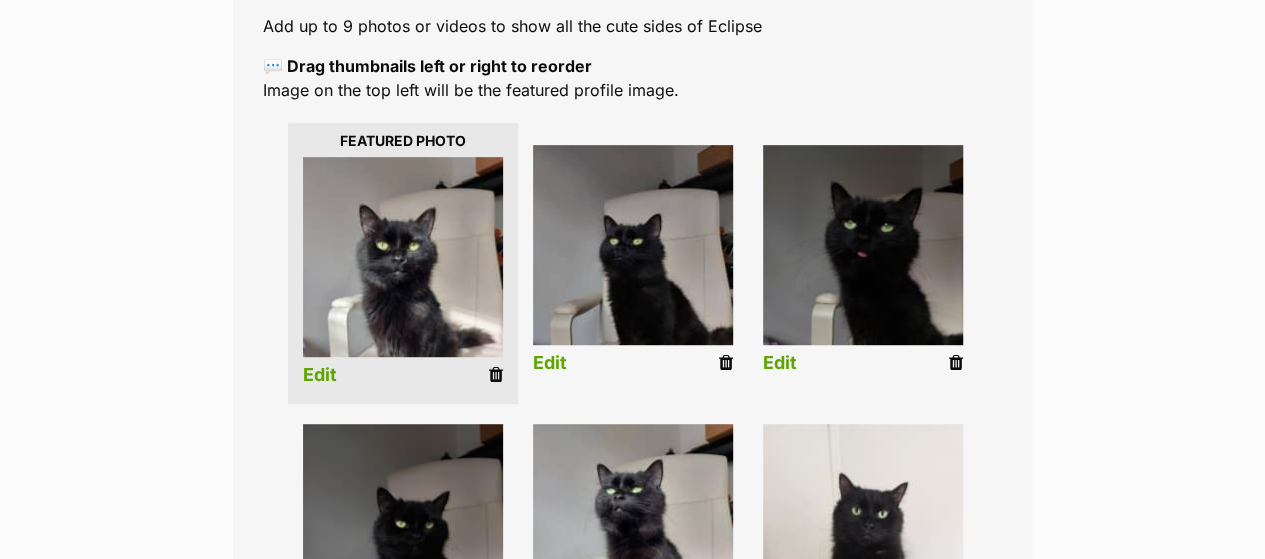 click on "Edit" at bounding box center [320, 375] 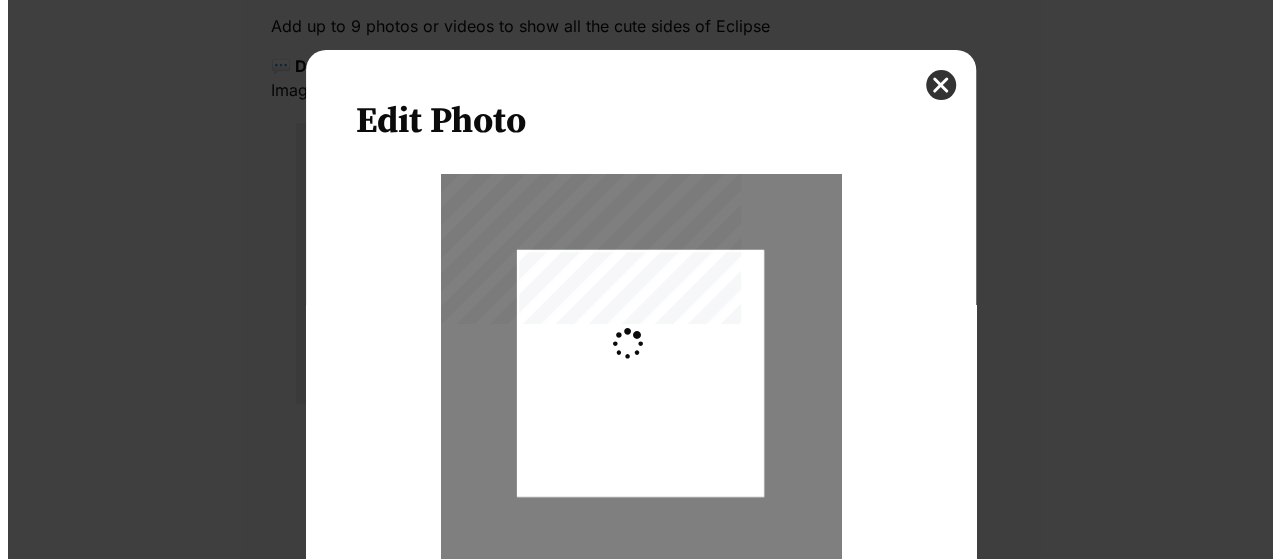 scroll, scrollTop: 0, scrollLeft: 0, axis: both 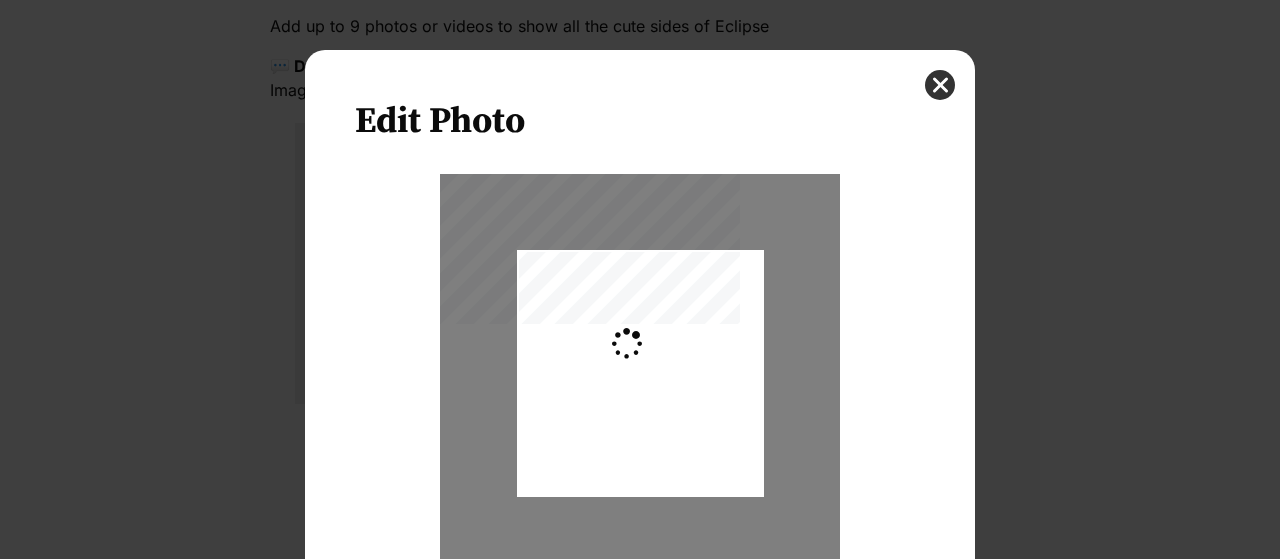 type on "0.2744" 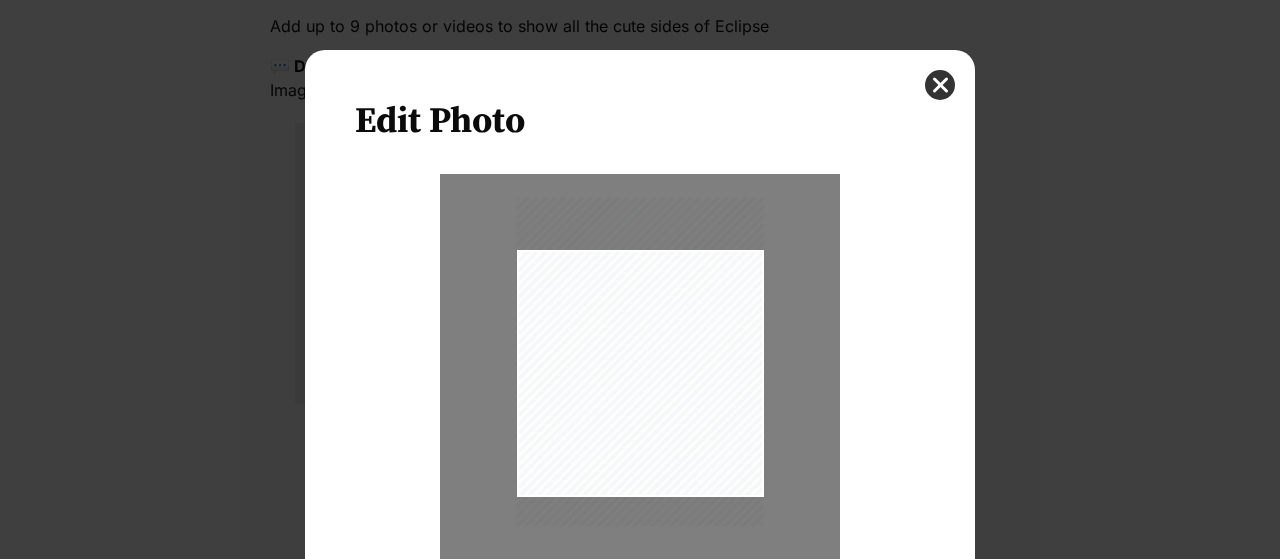 drag, startPoint x: 686, startPoint y: 436, endPoint x: 690, endPoint y: 424, distance: 12.649111 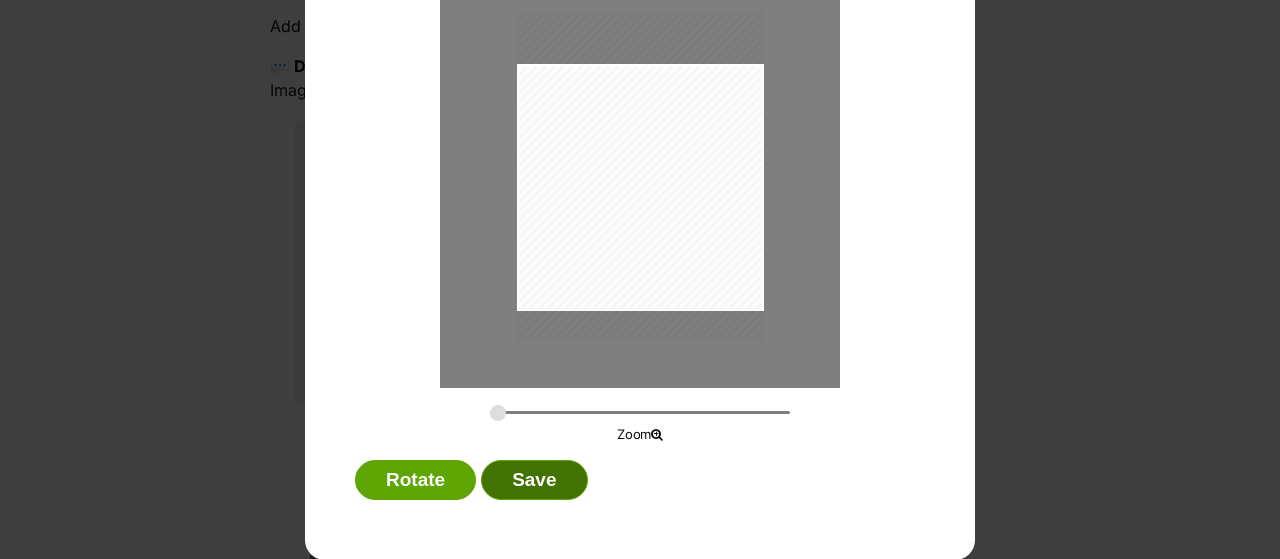 click on "Save" at bounding box center [534, 480] 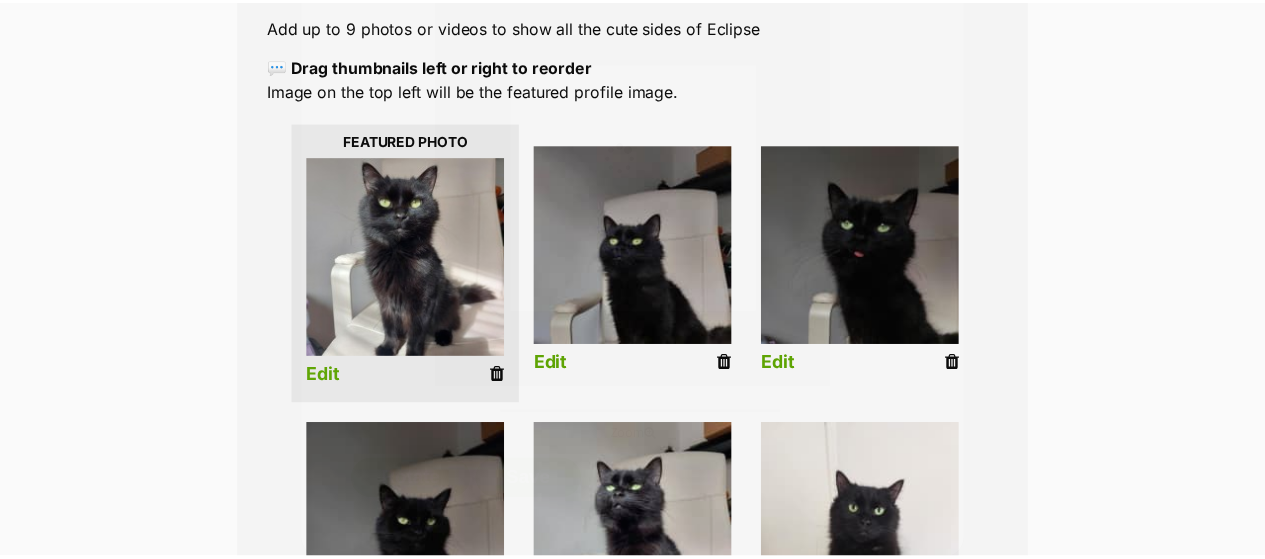 scroll, scrollTop: 438, scrollLeft: 0, axis: vertical 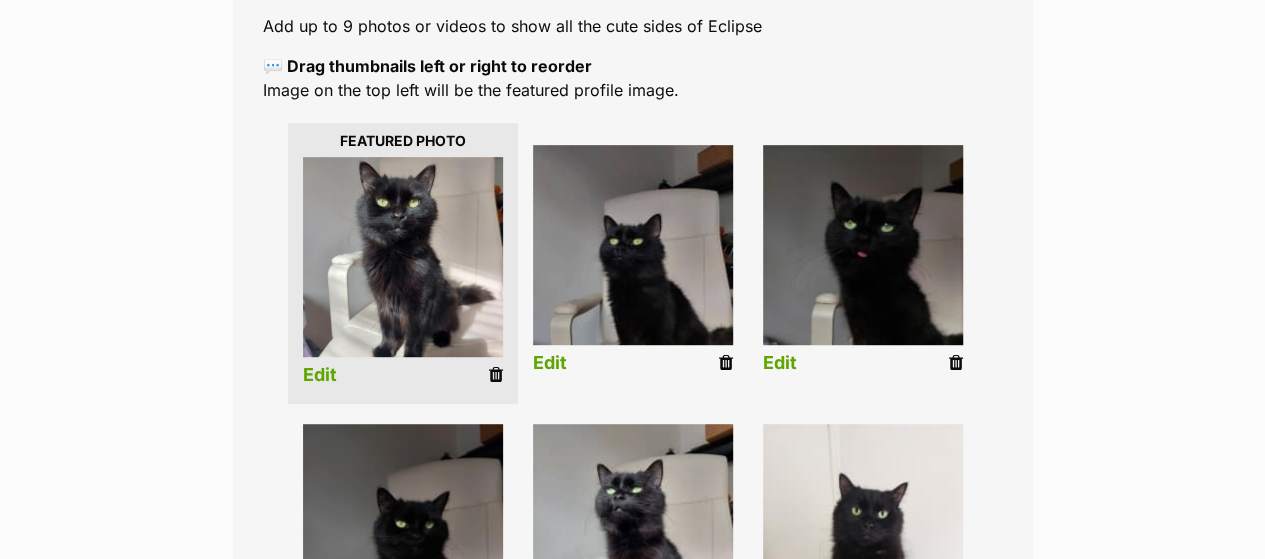click on "Edit" at bounding box center [550, 363] 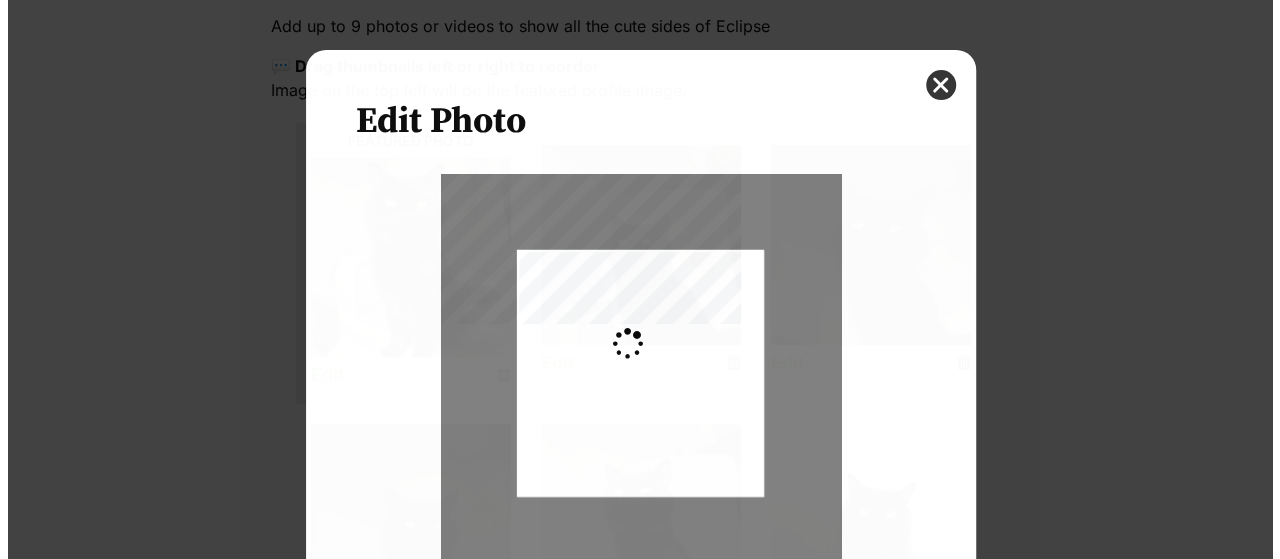 scroll, scrollTop: 0, scrollLeft: 0, axis: both 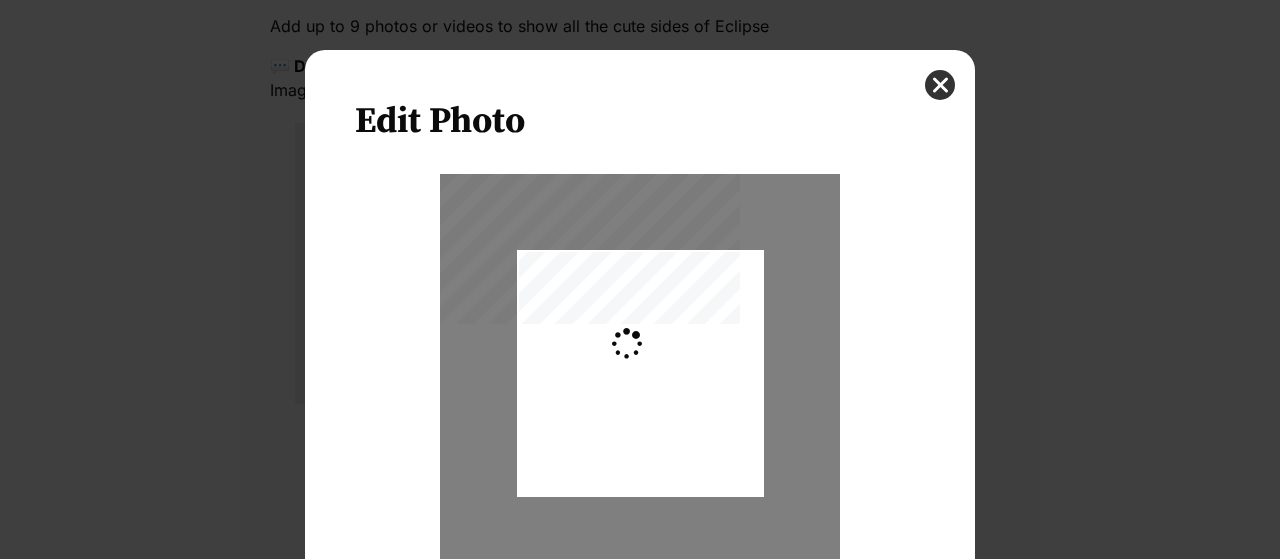 type on "0.2744" 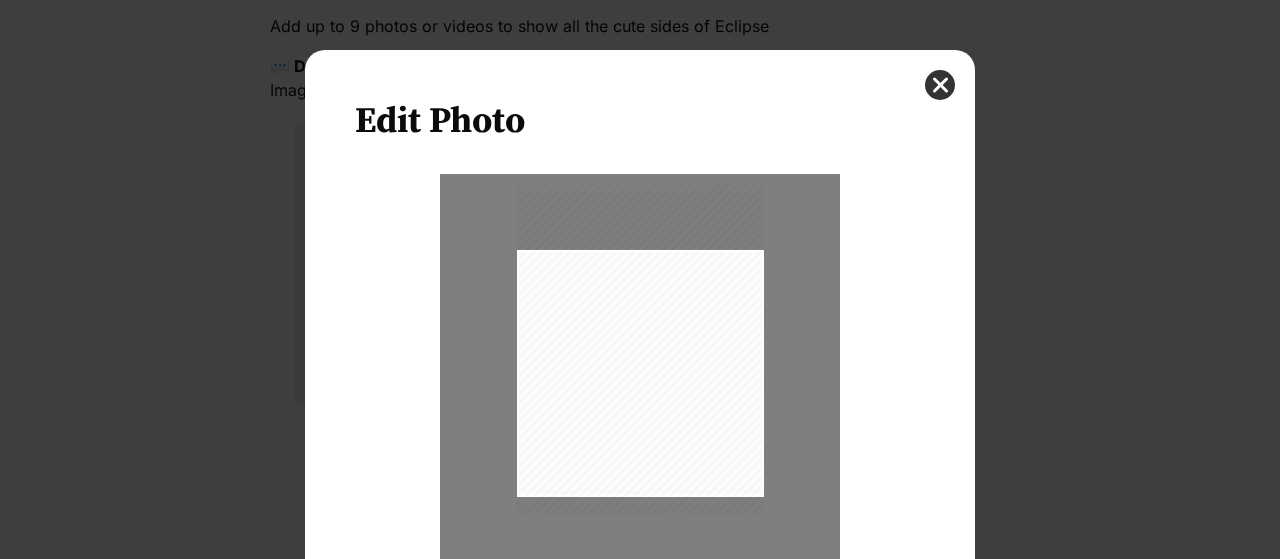 drag, startPoint x: 687, startPoint y: 387, endPoint x: 704, endPoint y: 361, distance: 31.06445 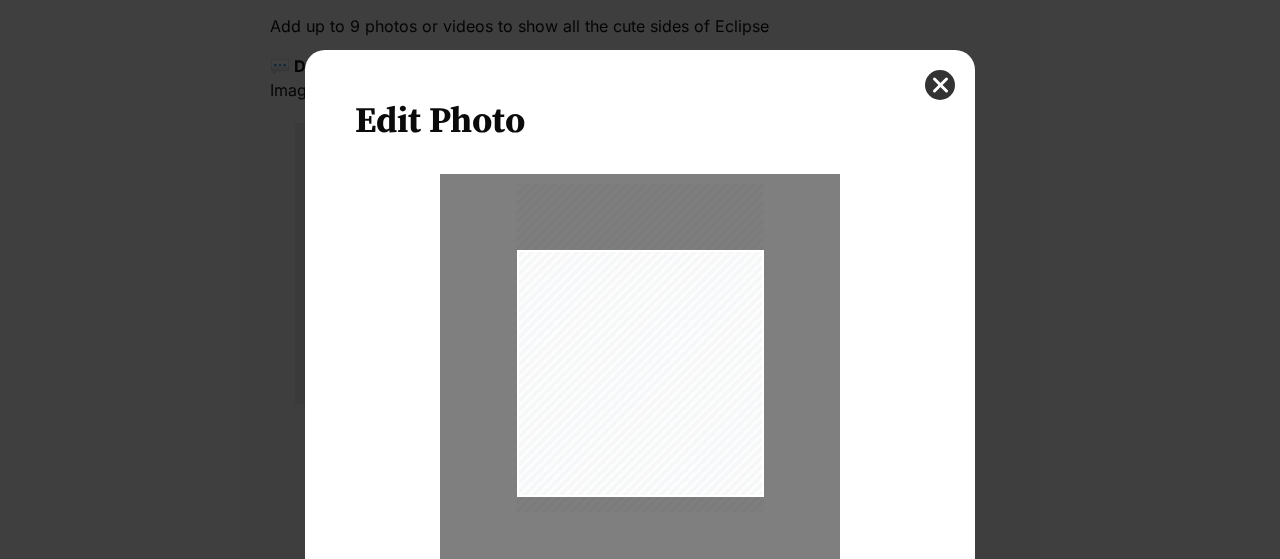 scroll, scrollTop: 186, scrollLeft: 0, axis: vertical 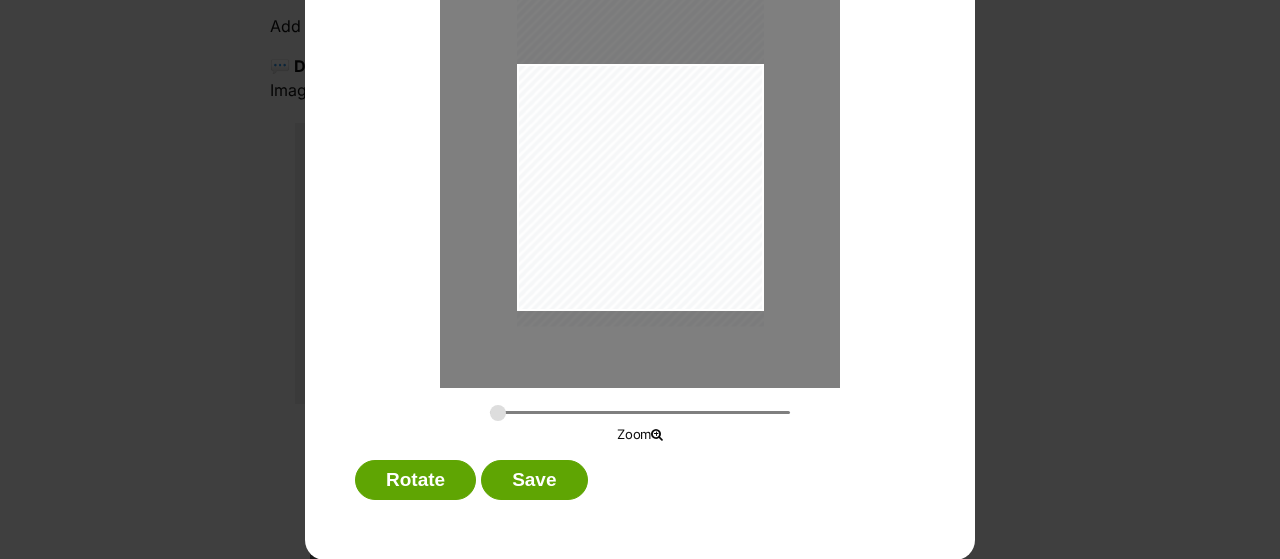 click on "Rotate
Save" at bounding box center [640, 485] 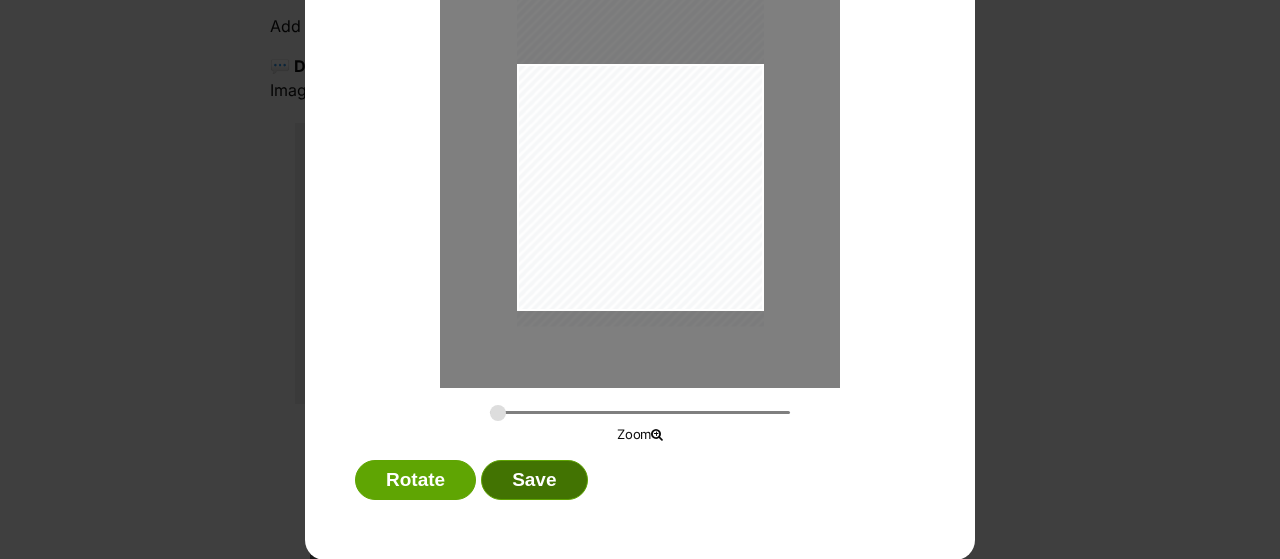 click on "Save" at bounding box center [534, 480] 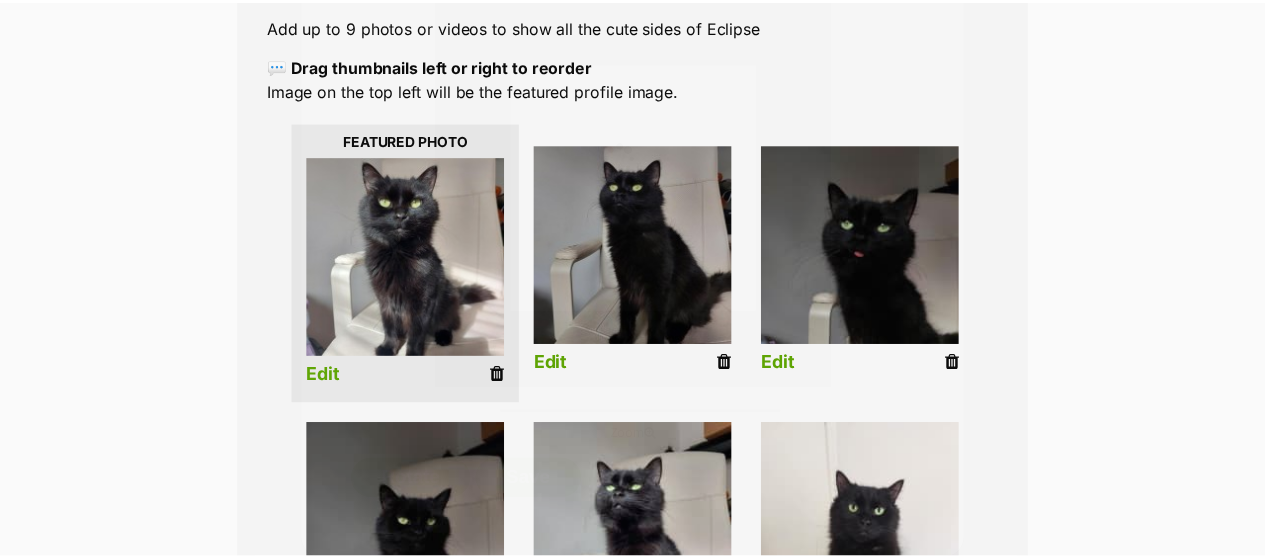 scroll, scrollTop: 438, scrollLeft: 0, axis: vertical 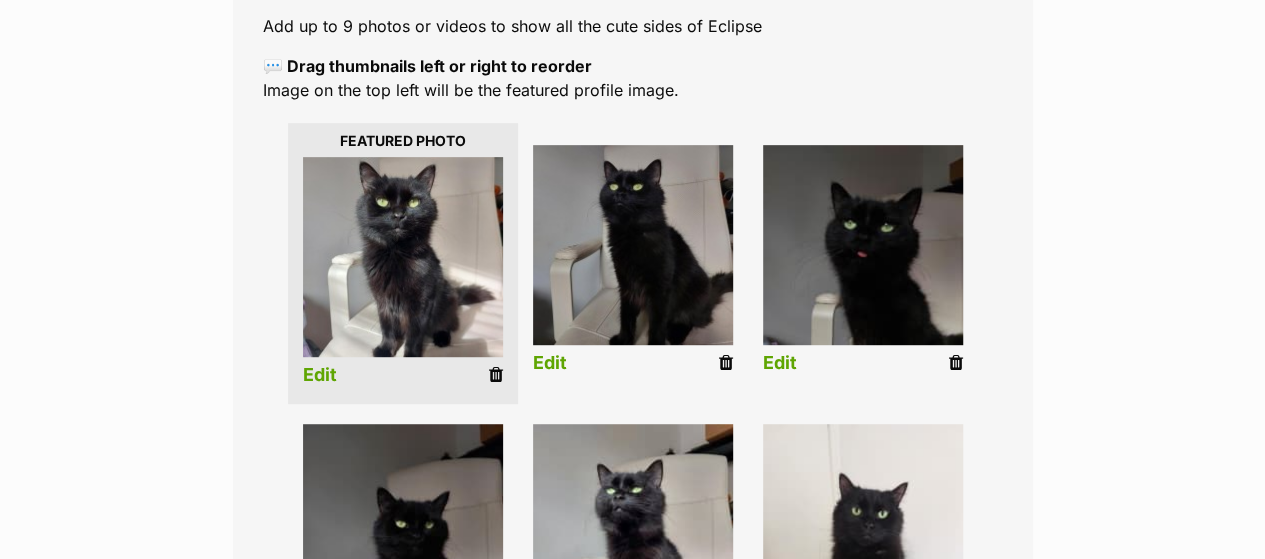 click on "Edit" at bounding box center (780, 363) 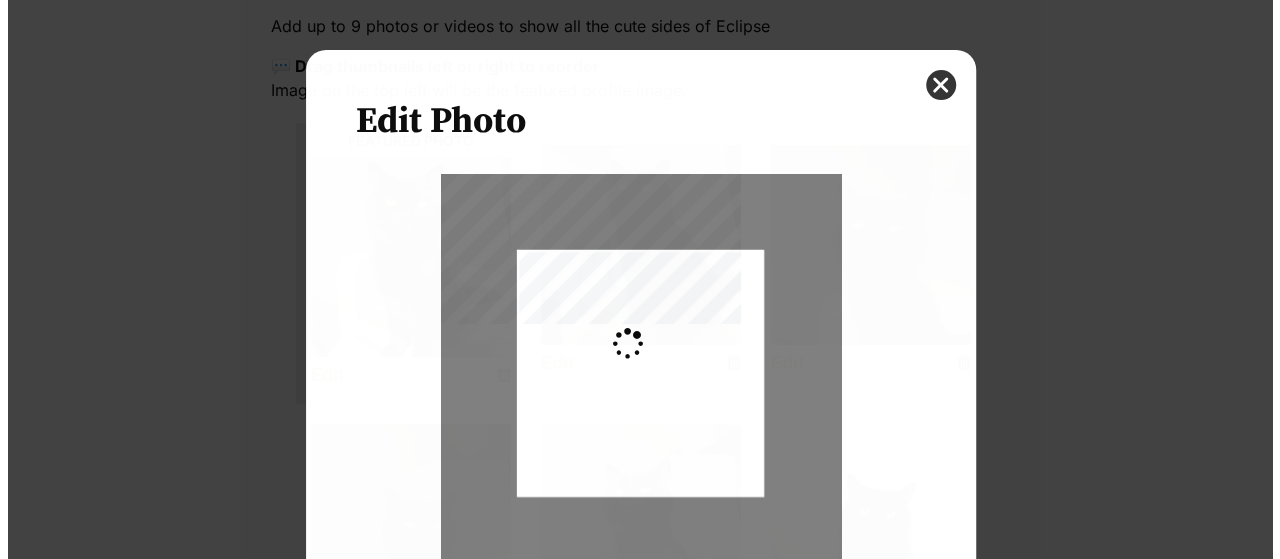 scroll, scrollTop: 0, scrollLeft: 0, axis: both 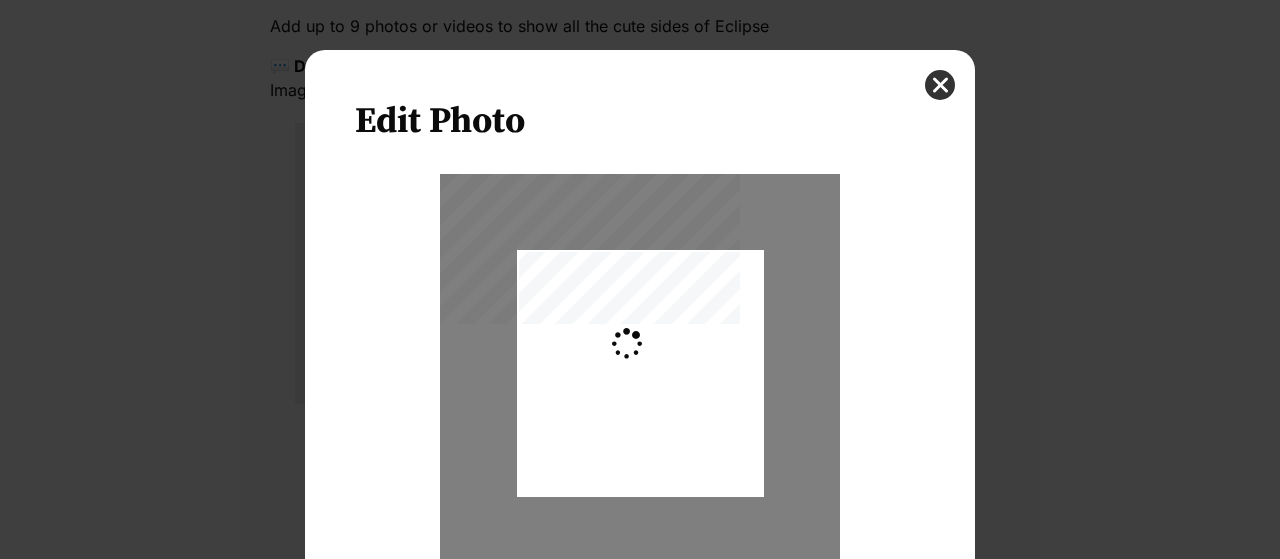 type on "0.2744" 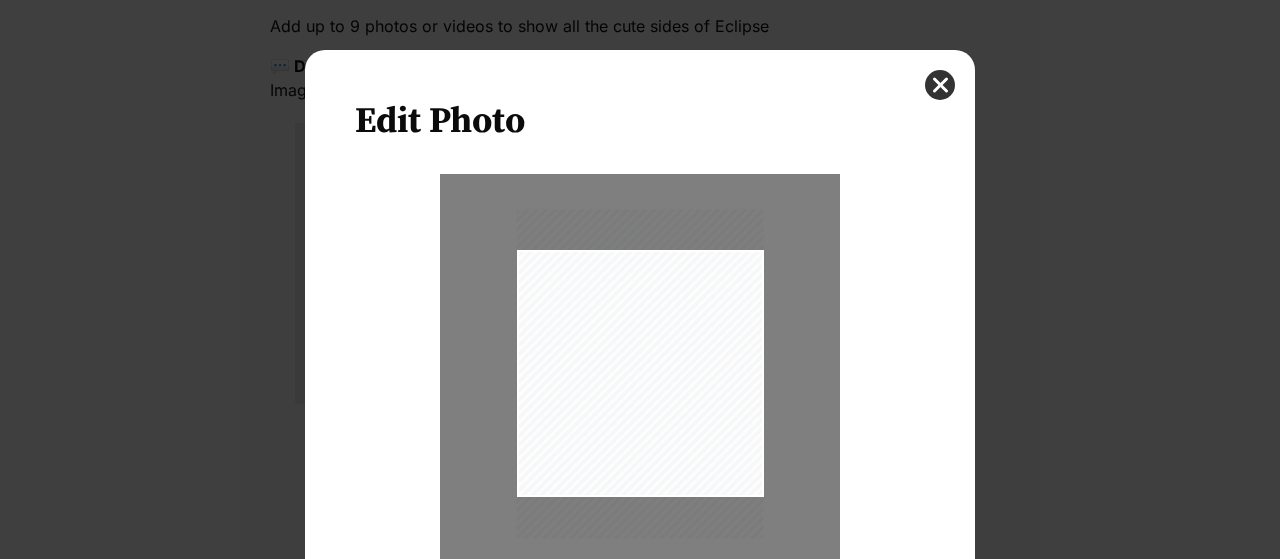 scroll, scrollTop: 186, scrollLeft: 0, axis: vertical 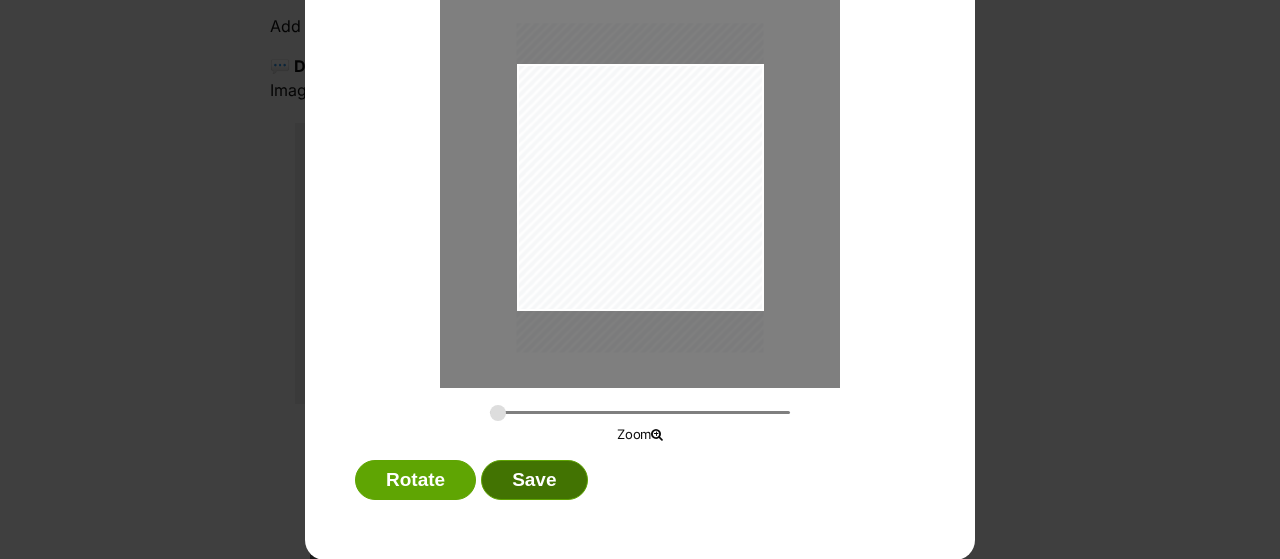 click on "Save" at bounding box center (534, 480) 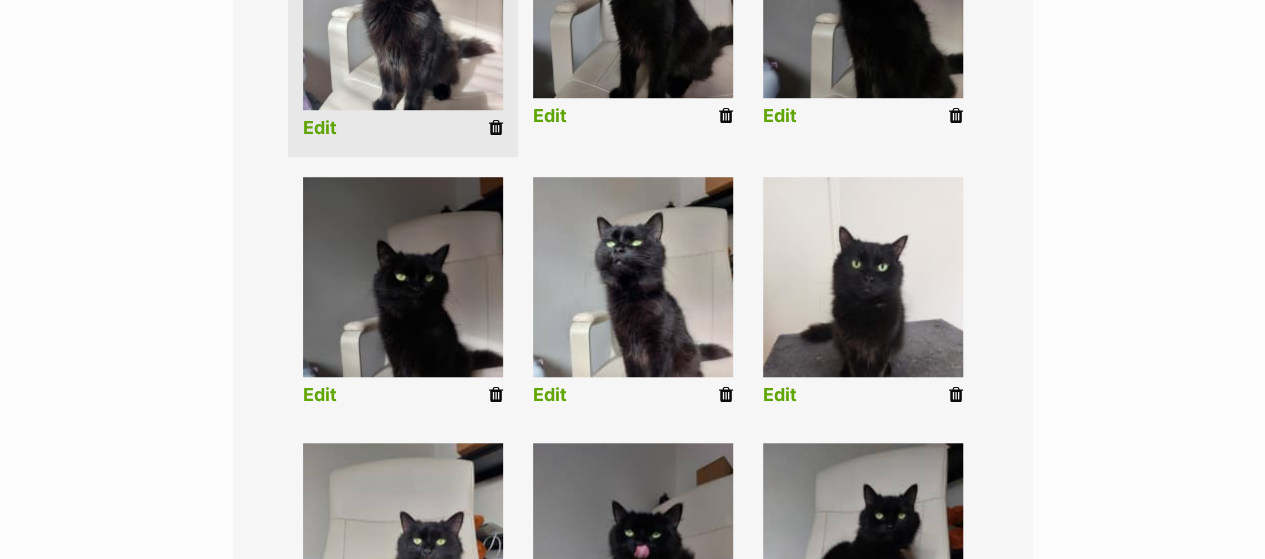 scroll, scrollTop: 686, scrollLeft: 0, axis: vertical 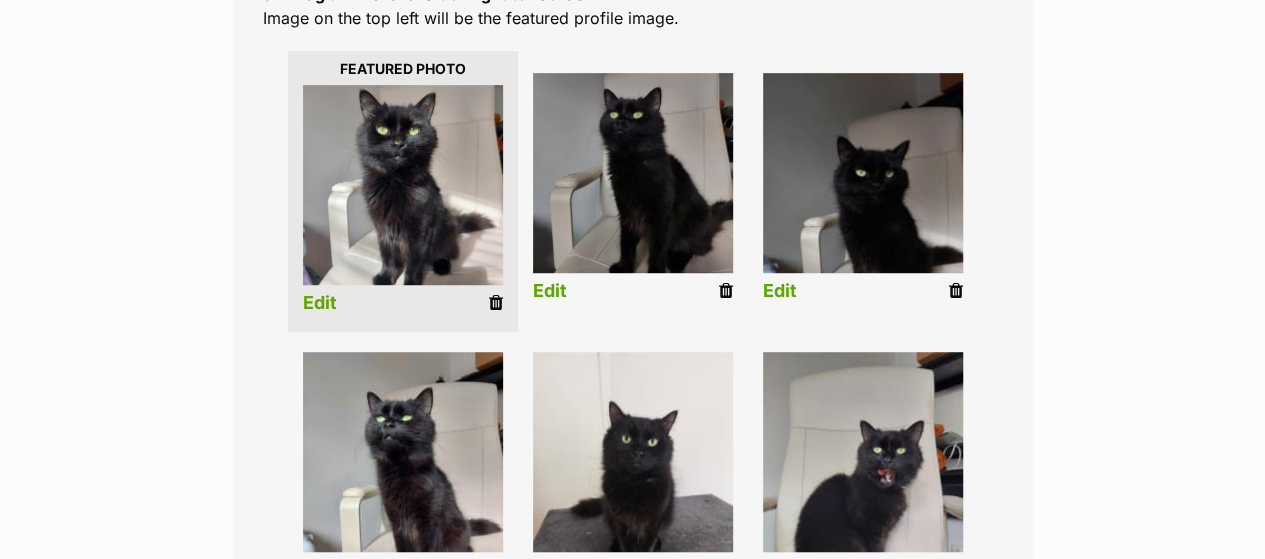 click on "Edit" at bounding box center [780, 291] 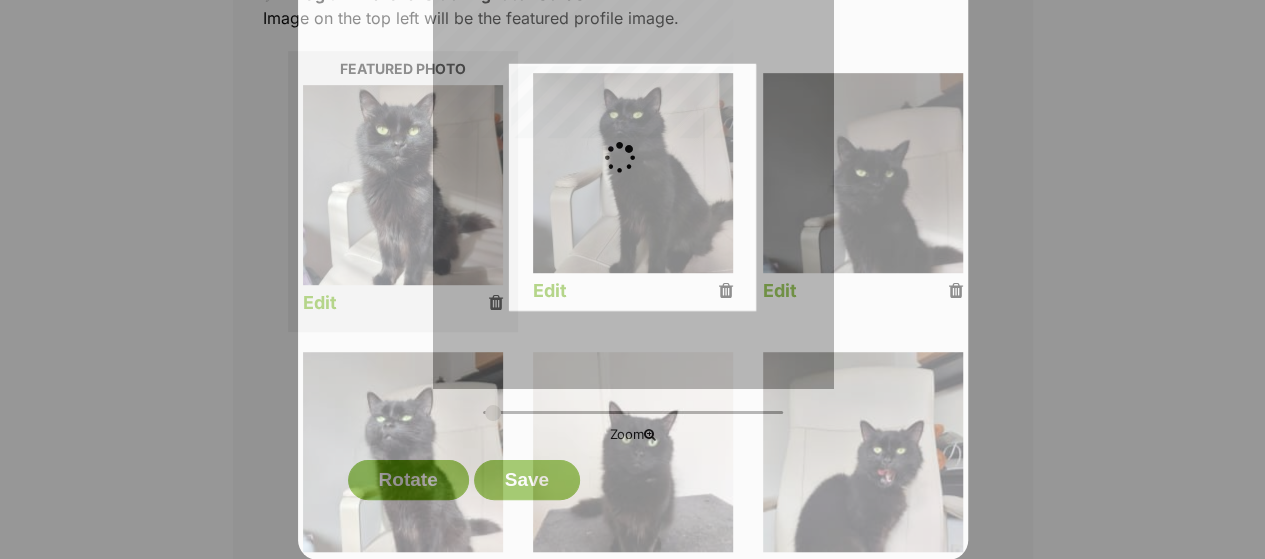 scroll, scrollTop: 0, scrollLeft: 0, axis: both 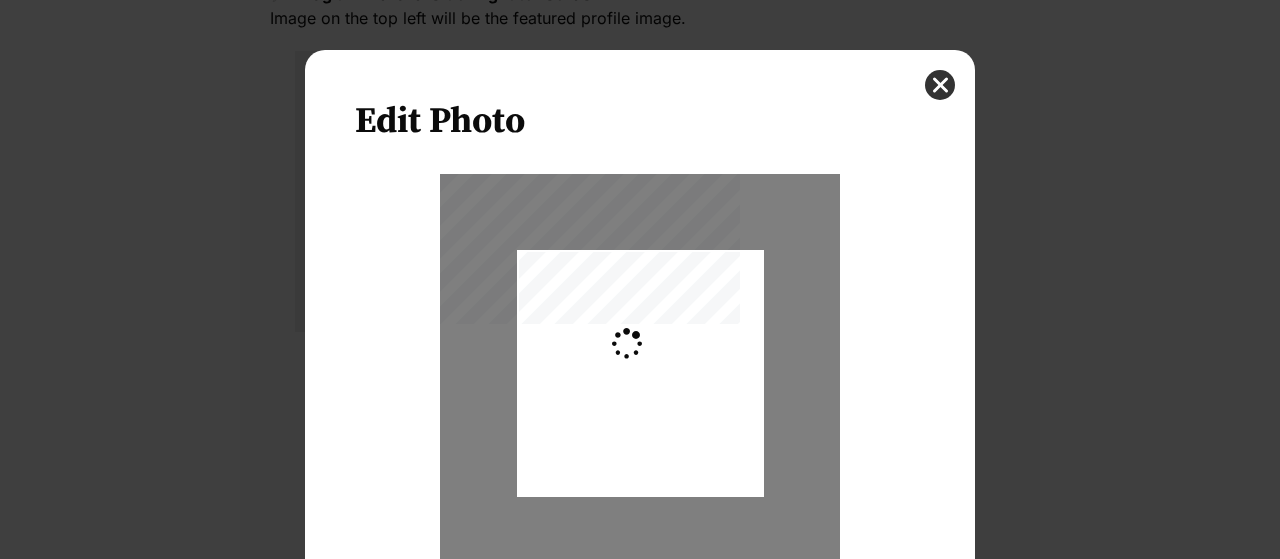 type on "0.2744" 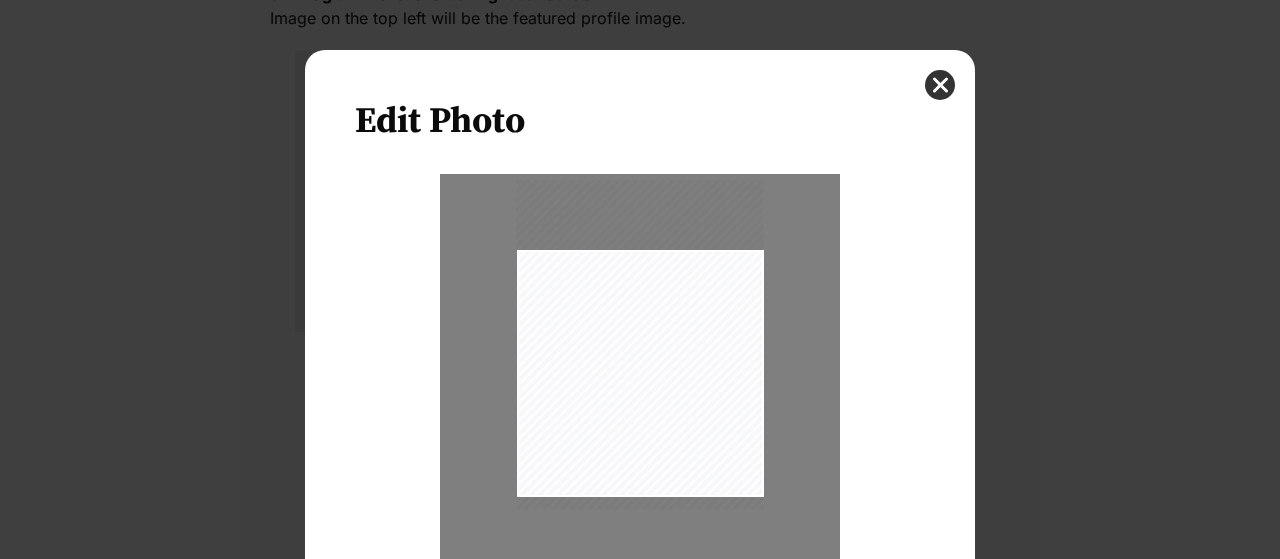 drag, startPoint x: 703, startPoint y: 442, endPoint x: 730, endPoint y: 413, distance: 39.623226 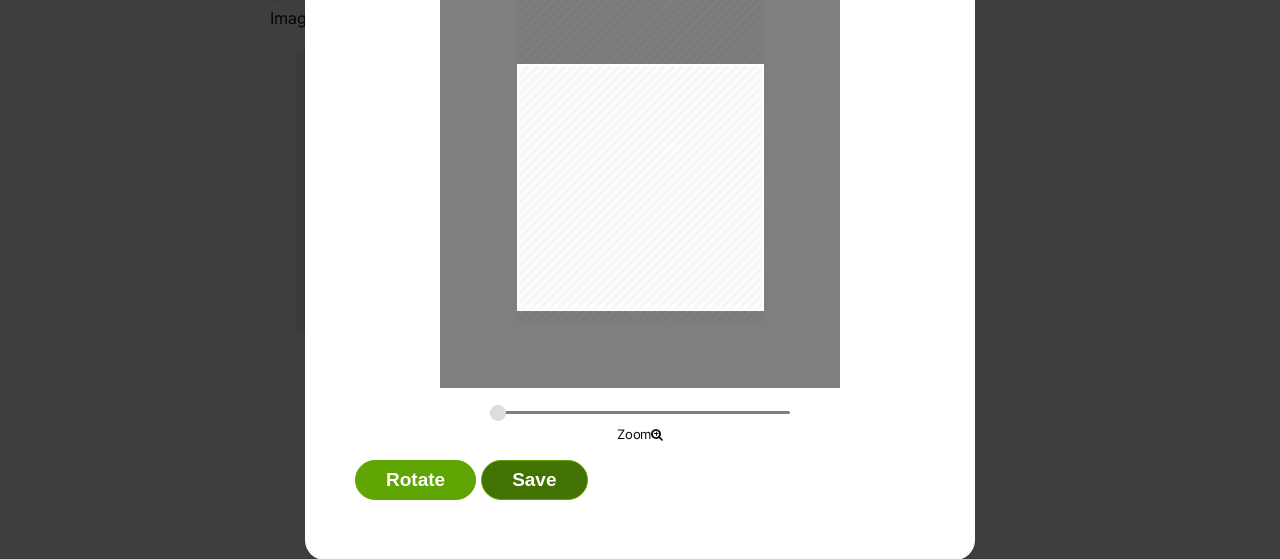 click on "Save" at bounding box center [534, 480] 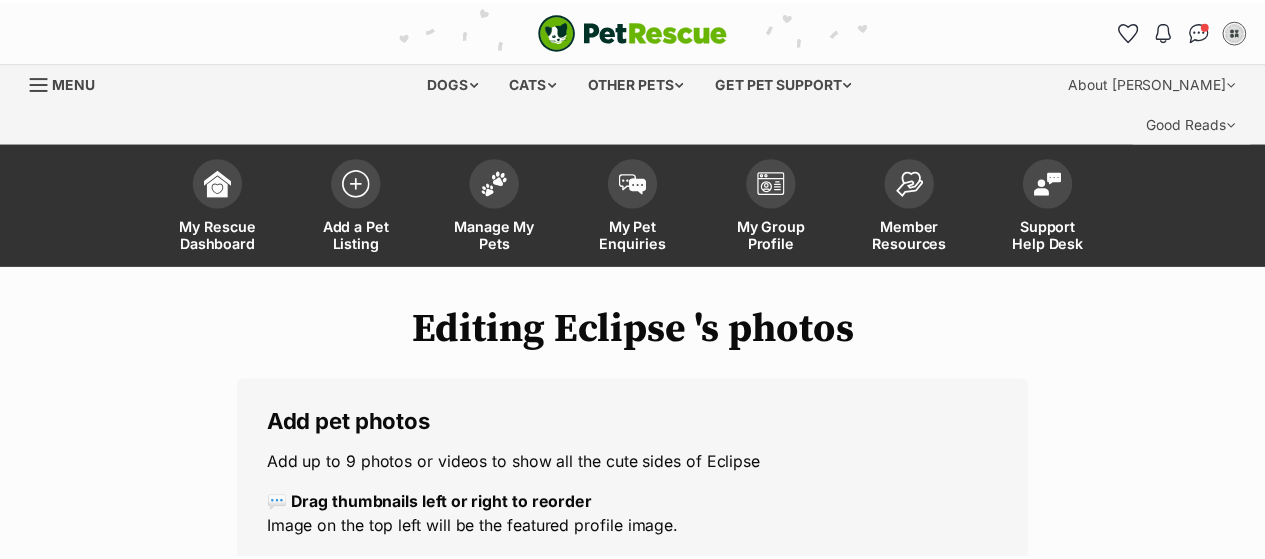 scroll, scrollTop: 510, scrollLeft: 0, axis: vertical 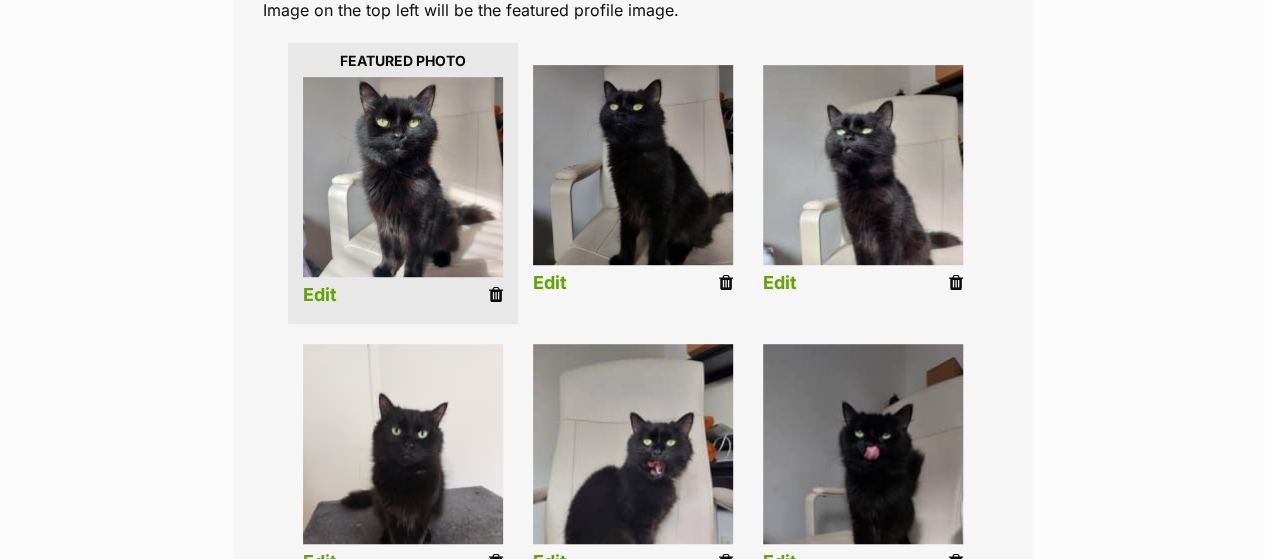 click on "Edit" at bounding box center (780, 283) 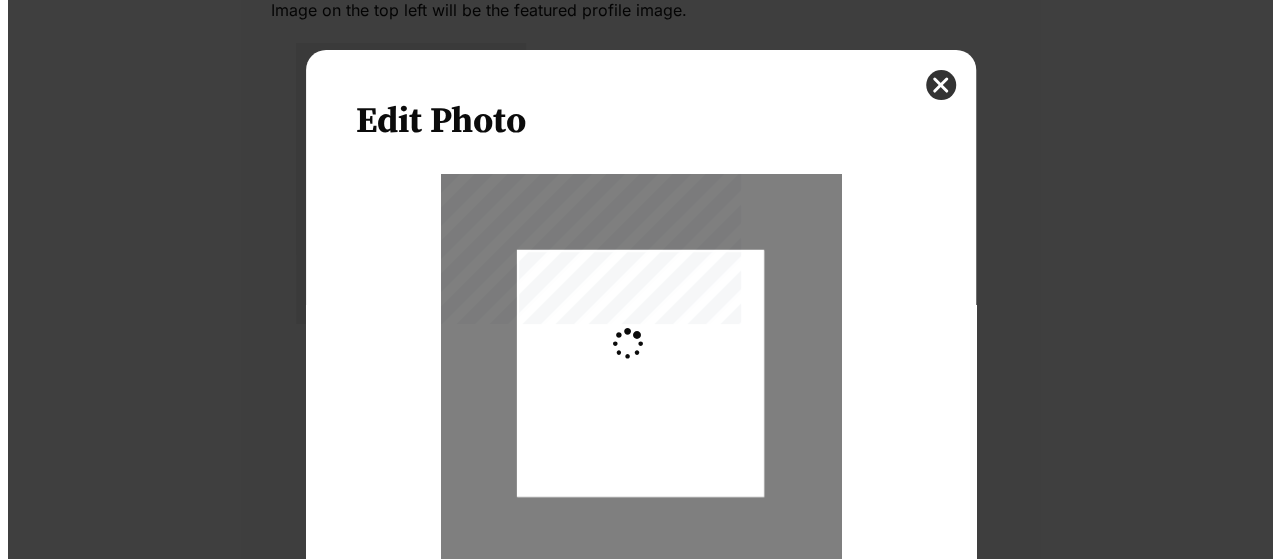 scroll, scrollTop: 0, scrollLeft: 0, axis: both 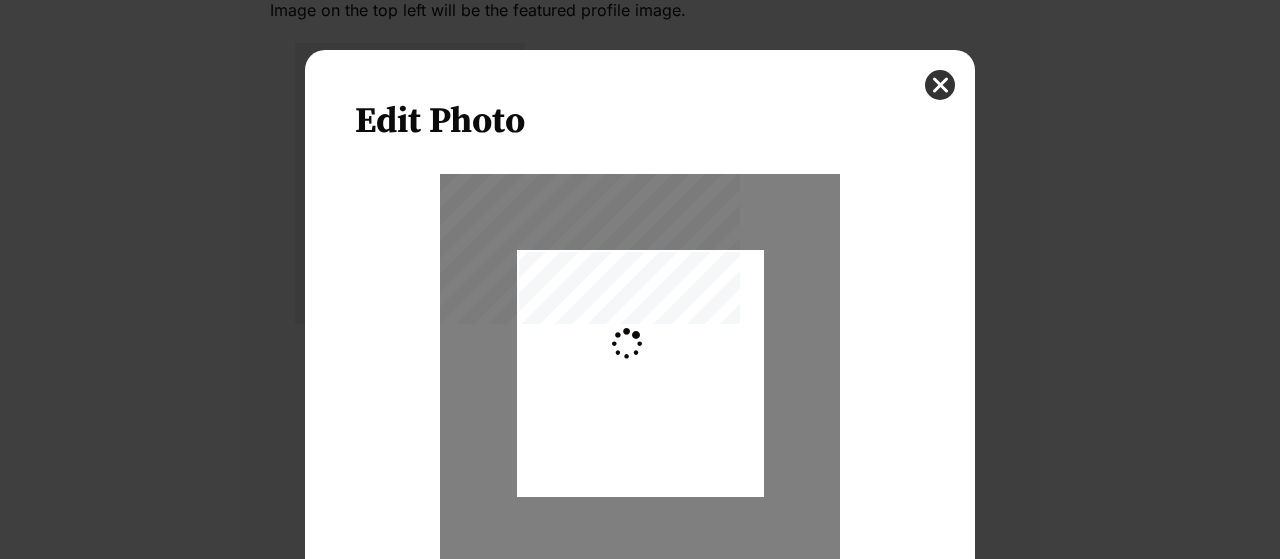 type on "0.2744" 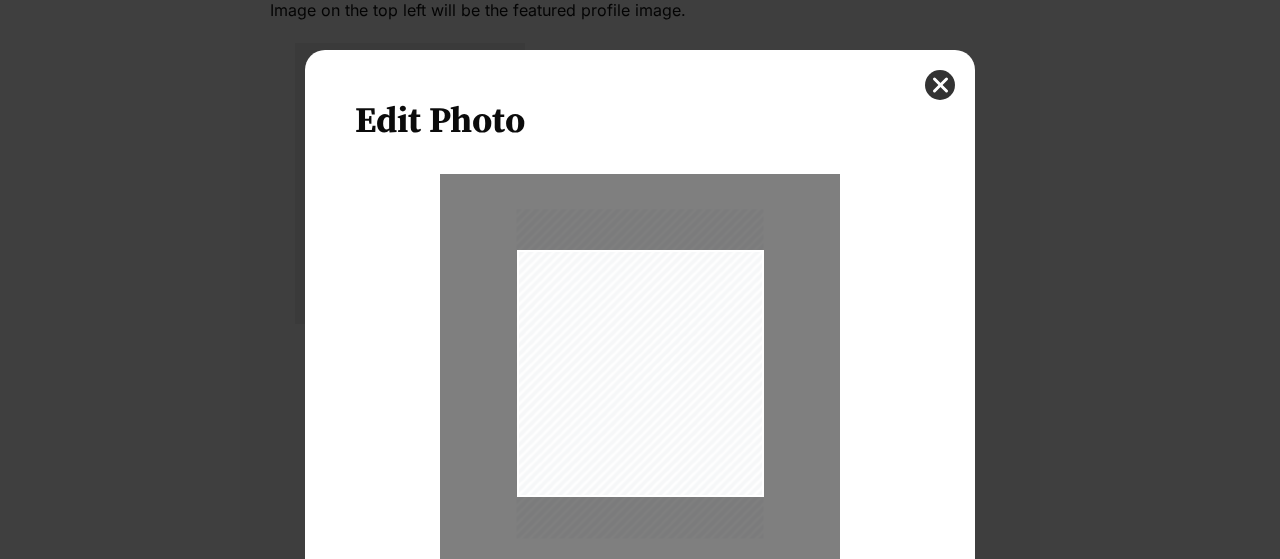 click at bounding box center (640, 373) 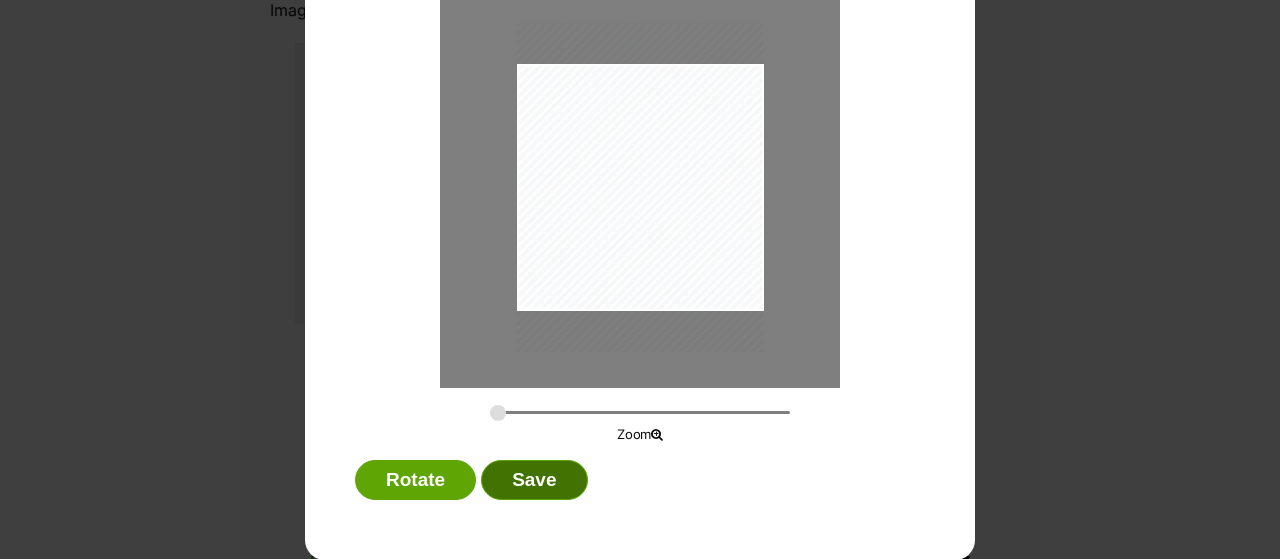 click on "Save" at bounding box center [534, 480] 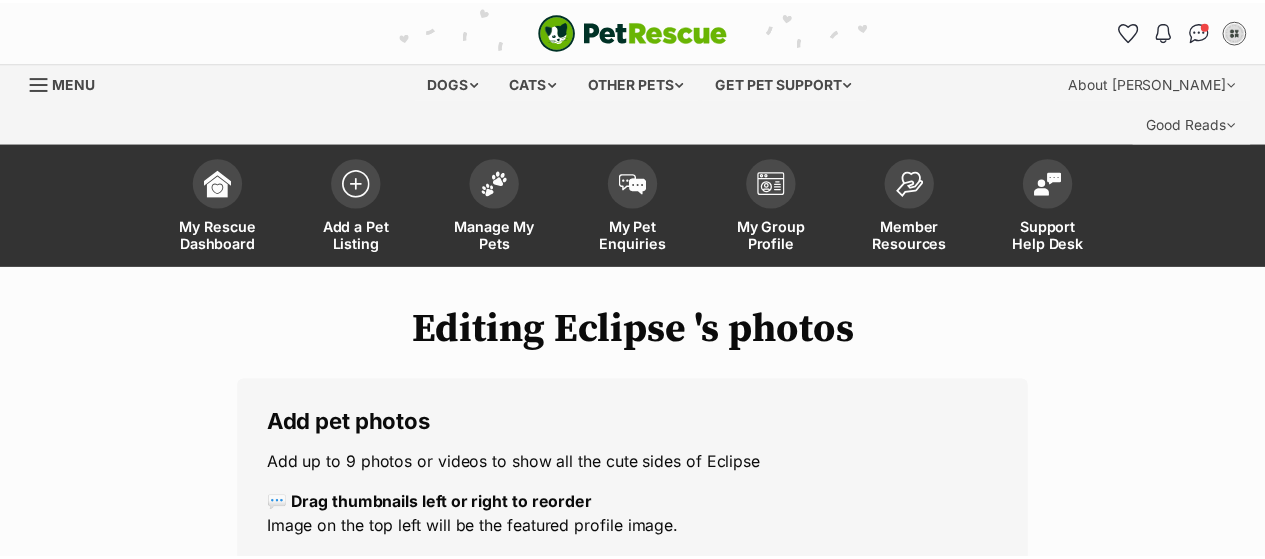 scroll, scrollTop: 518, scrollLeft: 0, axis: vertical 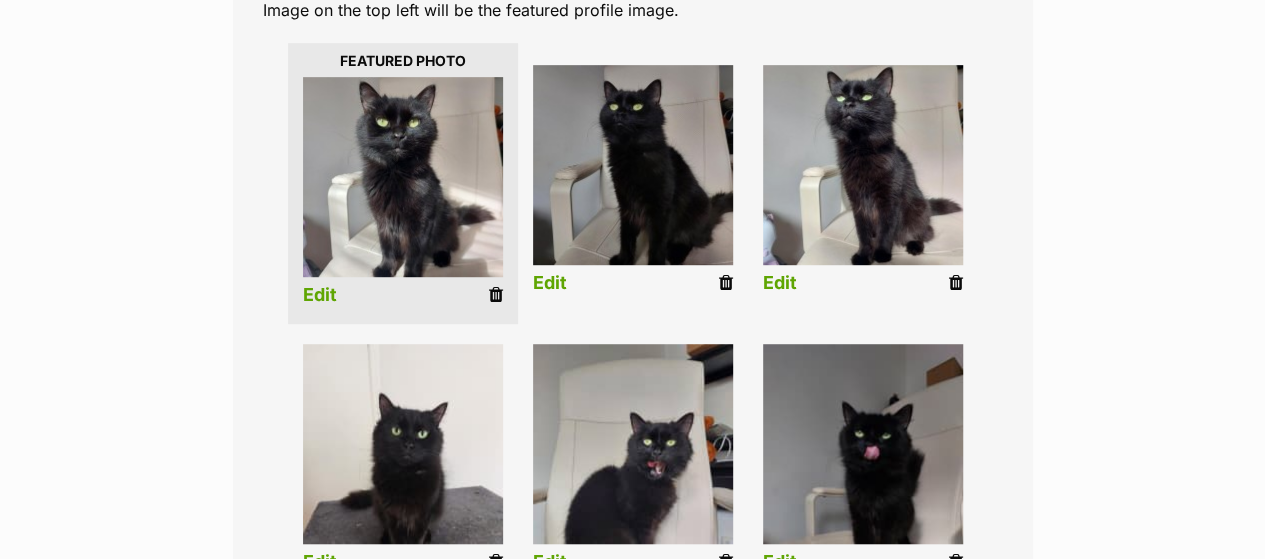 click on "Edit" at bounding box center (320, 562) 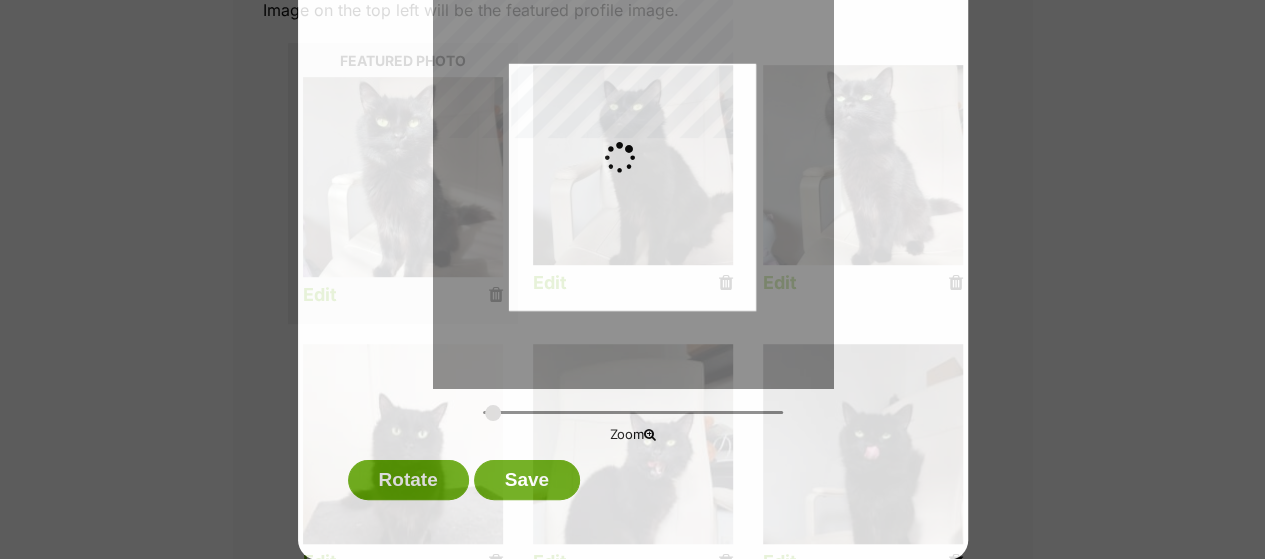 scroll, scrollTop: 0, scrollLeft: 0, axis: both 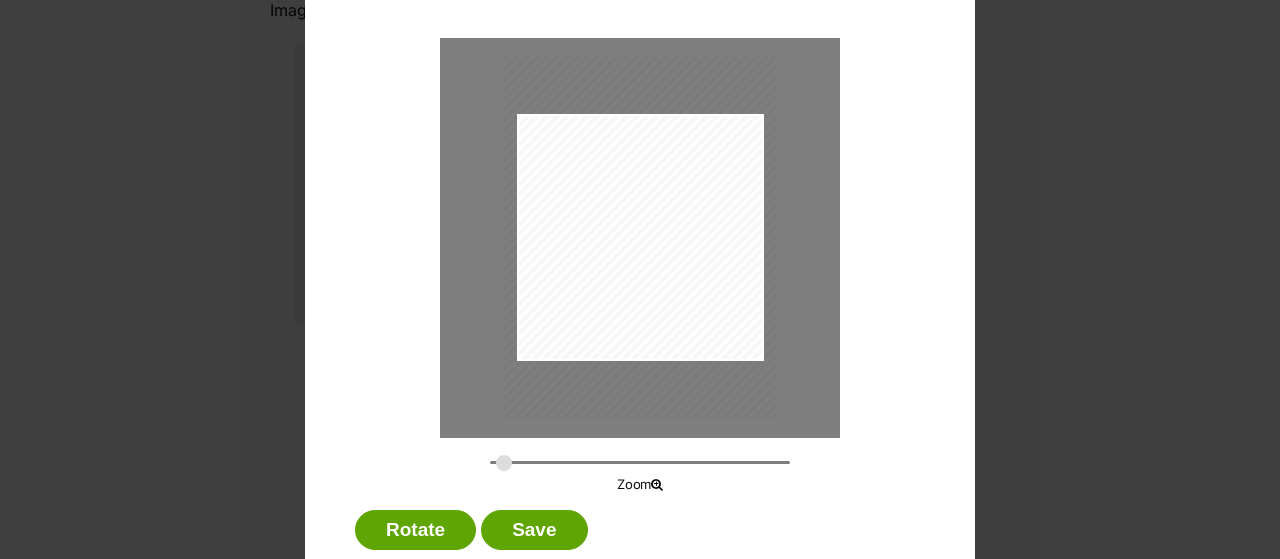 type on "0.3017" 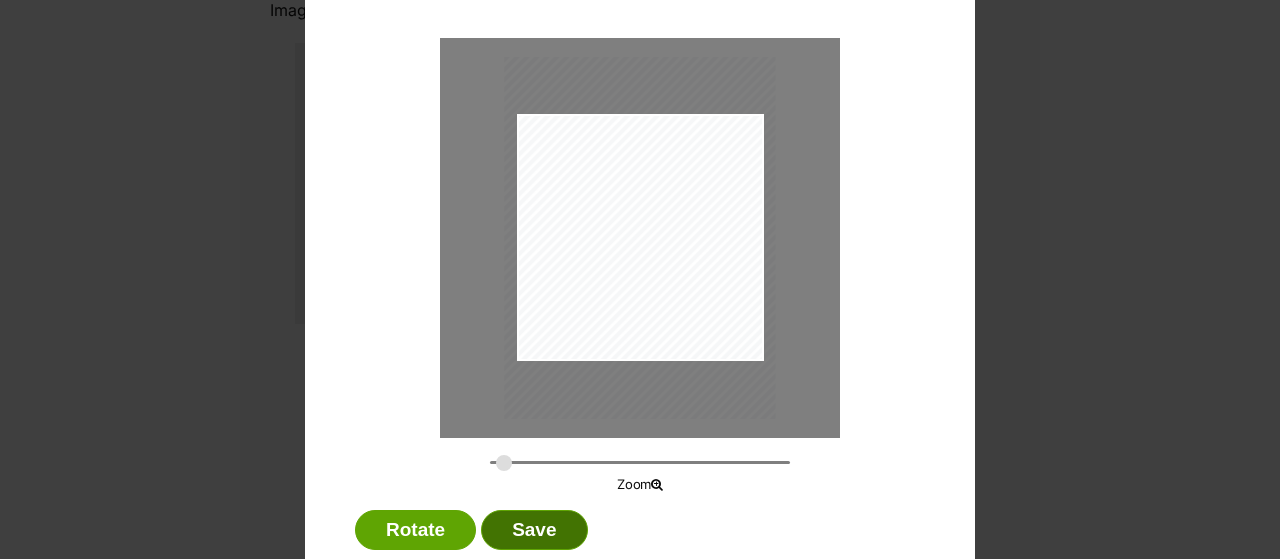 click on "Save" at bounding box center [534, 530] 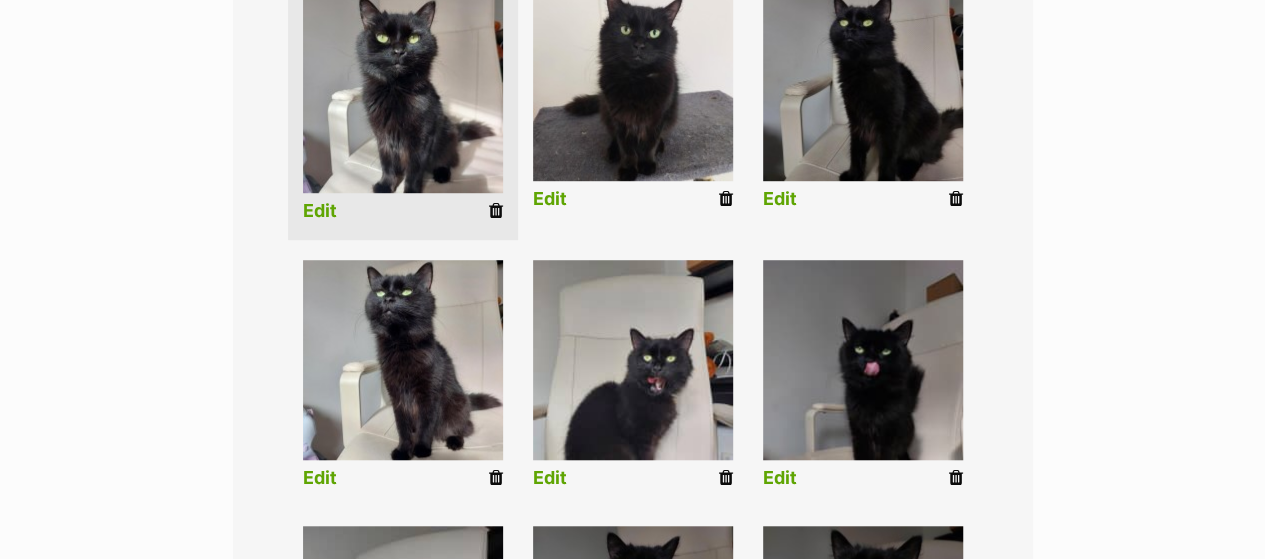 scroll, scrollTop: 603, scrollLeft: 0, axis: vertical 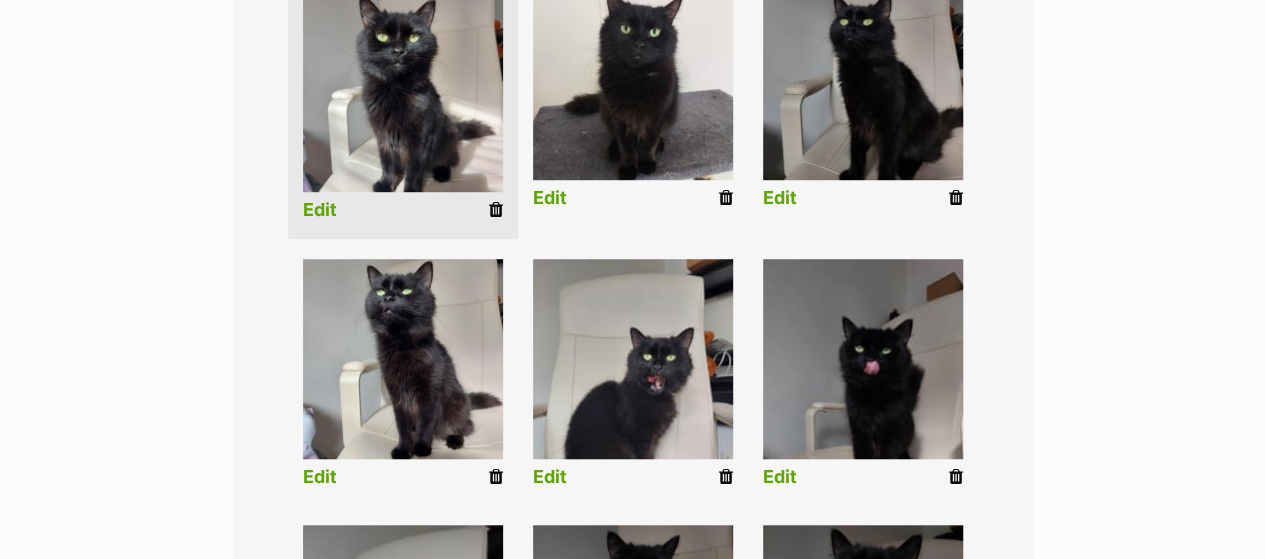 click on "Edit" at bounding box center (550, 477) 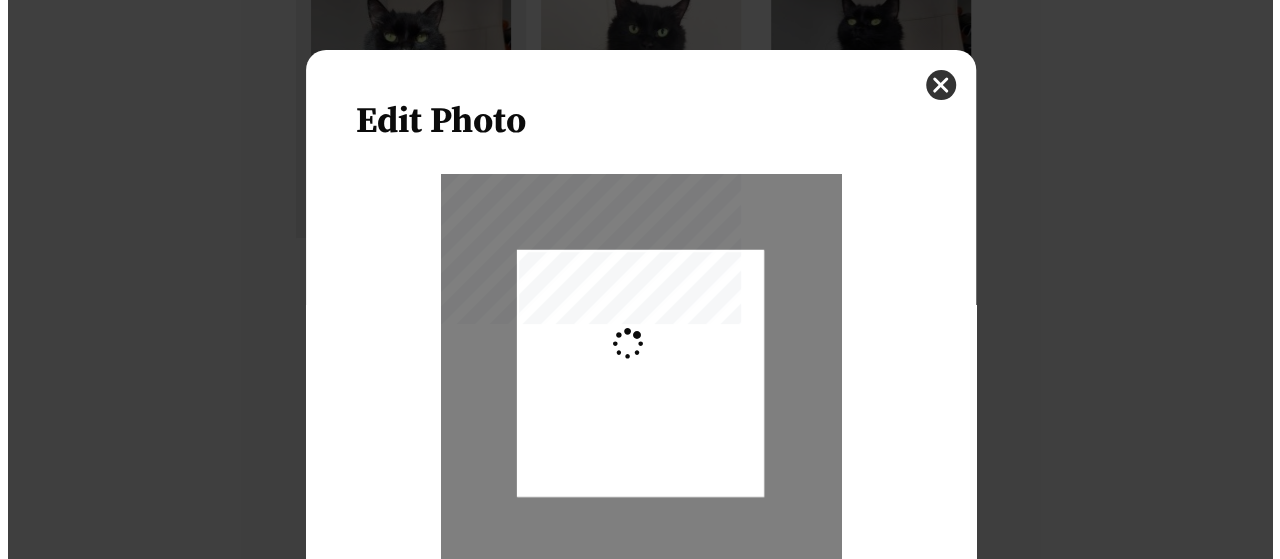 scroll, scrollTop: 0, scrollLeft: 0, axis: both 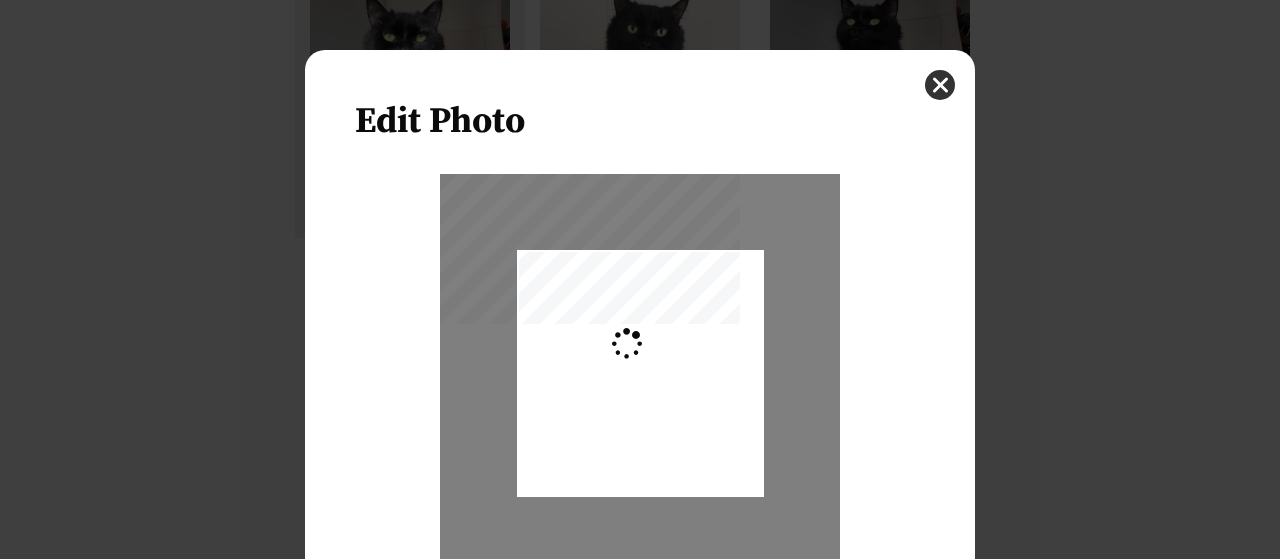 type on "0.2744" 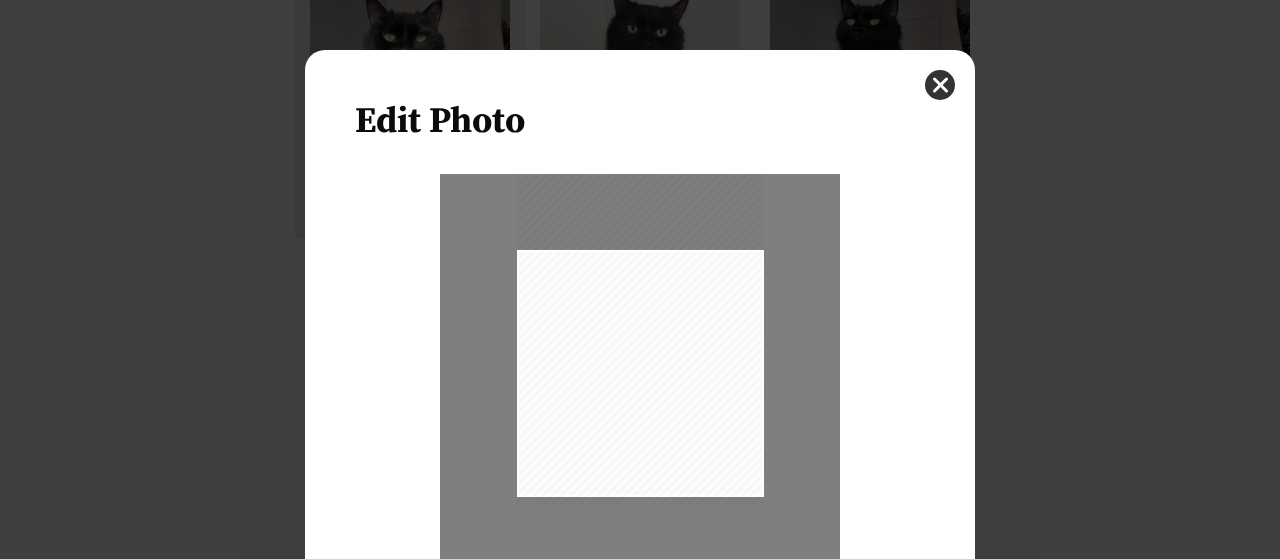 drag, startPoint x: 707, startPoint y: 427, endPoint x: 735, endPoint y: 393, distance: 44.04543 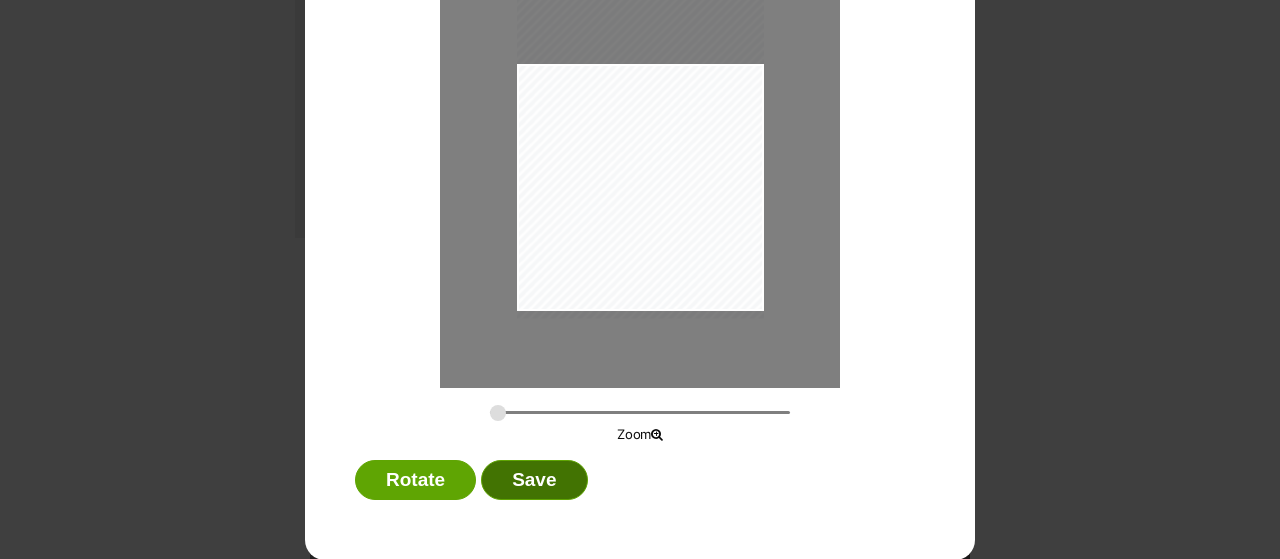 click on "Save" at bounding box center [534, 480] 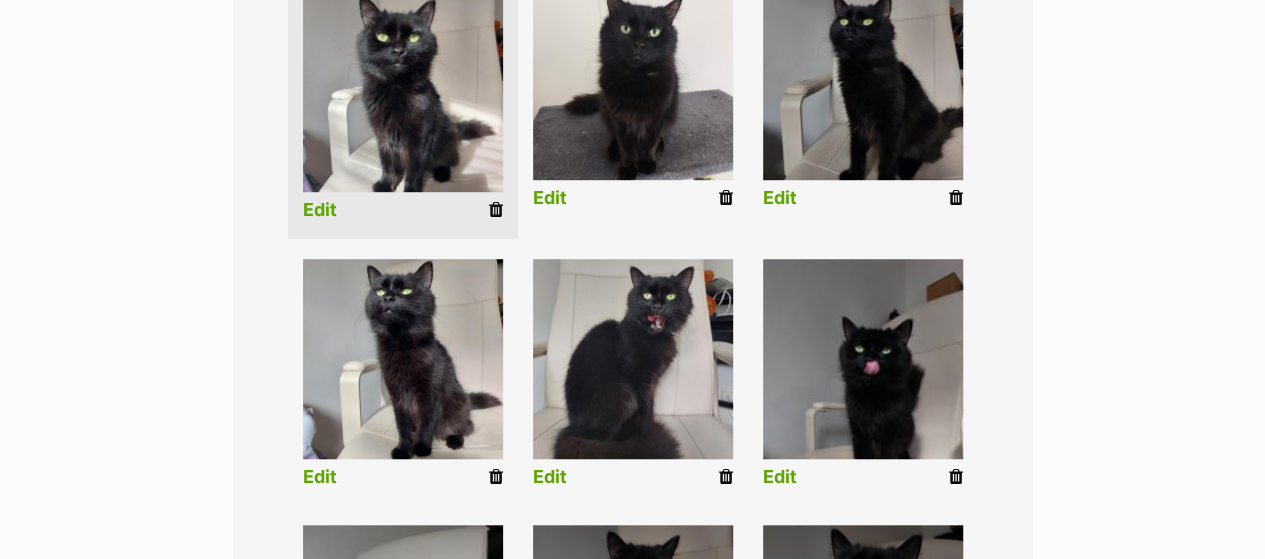 click on "Edit" at bounding box center (780, 477) 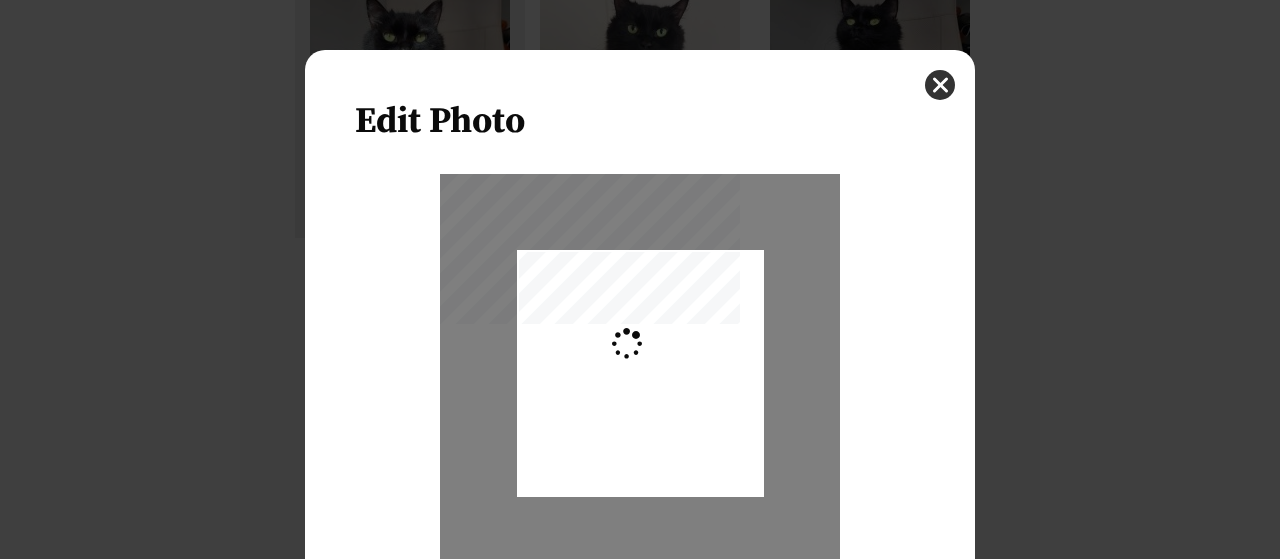 type on "0.2744" 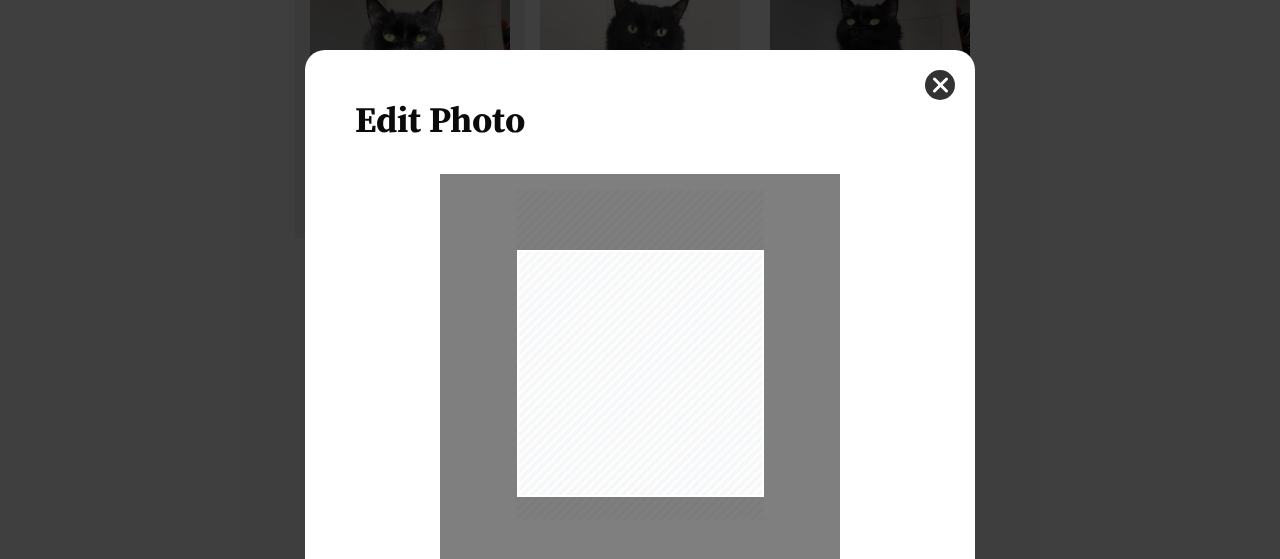 drag, startPoint x: 714, startPoint y: 439, endPoint x: 730, endPoint y: 420, distance: 24.839485 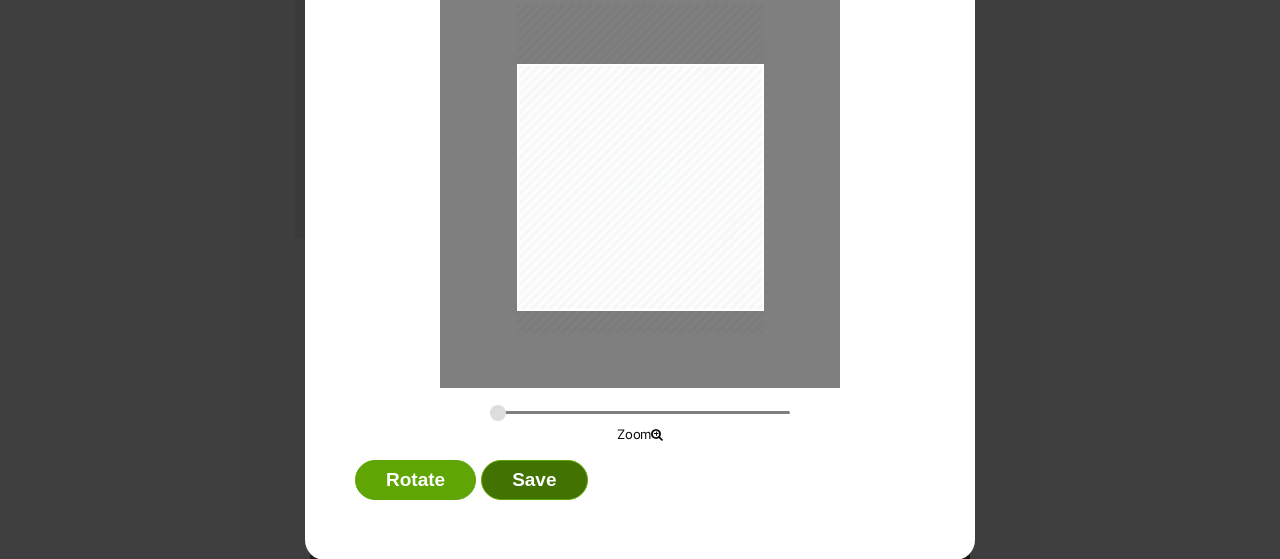 click on "Save" at bounding box center [534, 480] 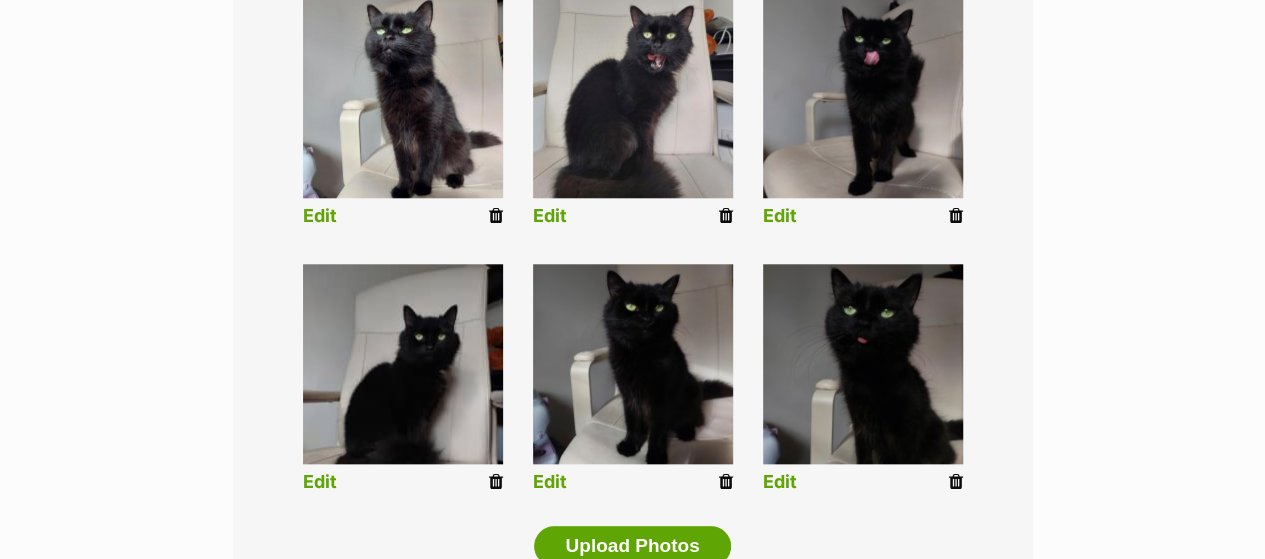 click on "Edit" at bounding box center [320, 482] 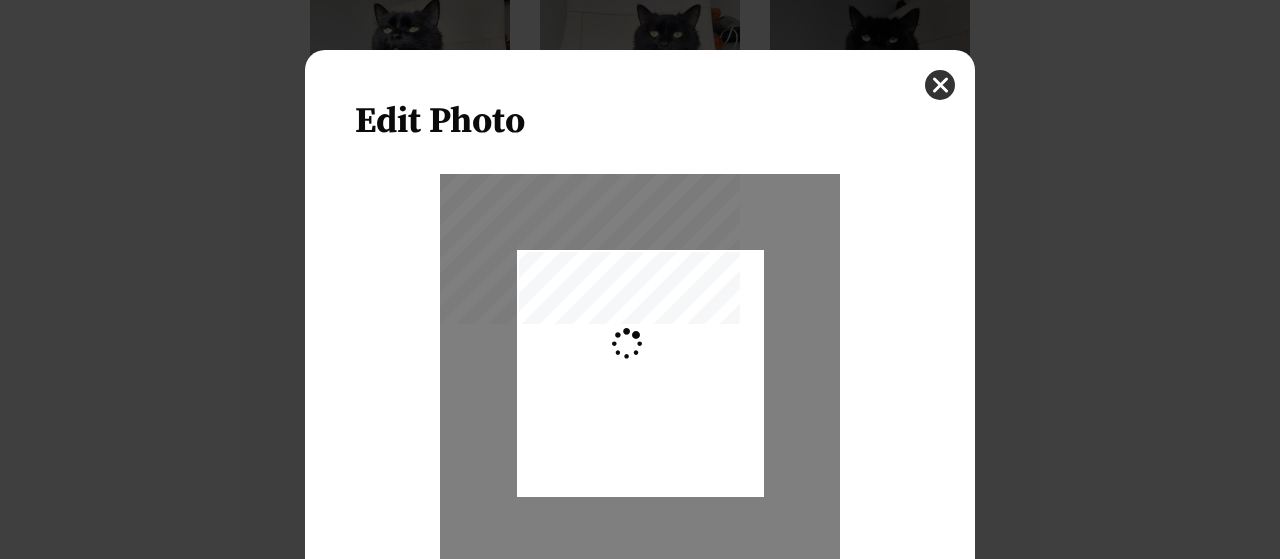 type on "0.2744" 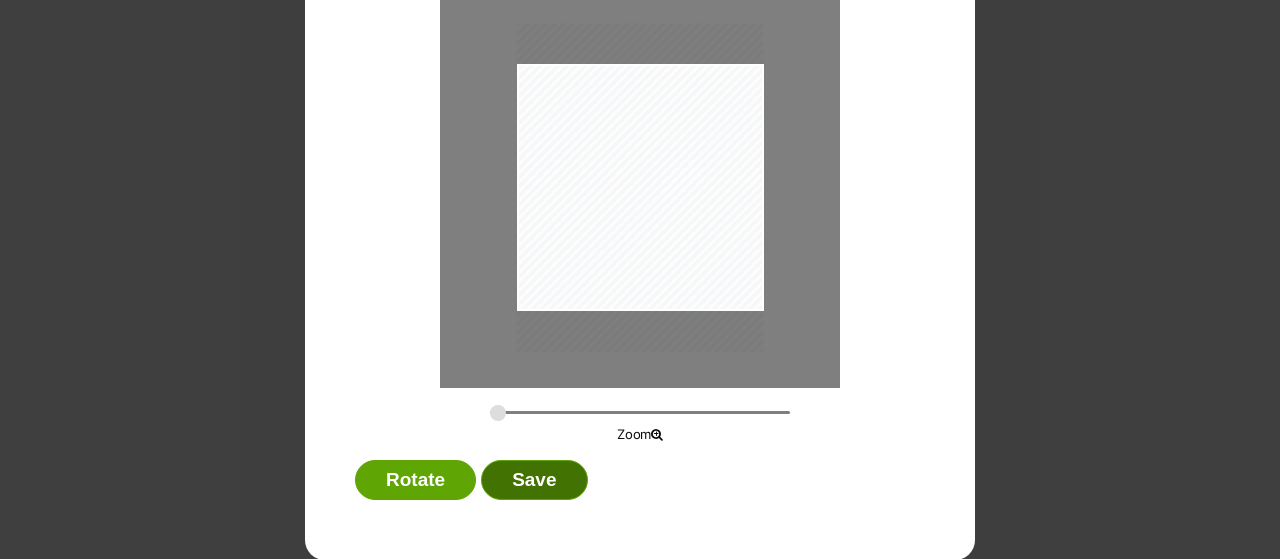 click on "Save" at bounding box center [534, 480] 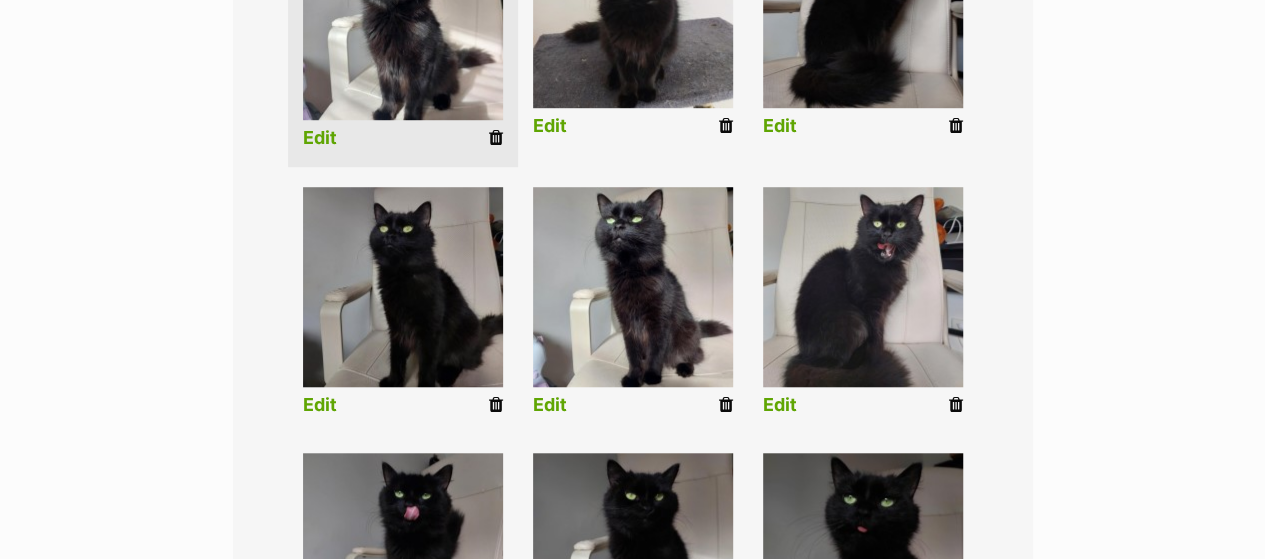 click on "Edit" at bounding box center [550, 405] 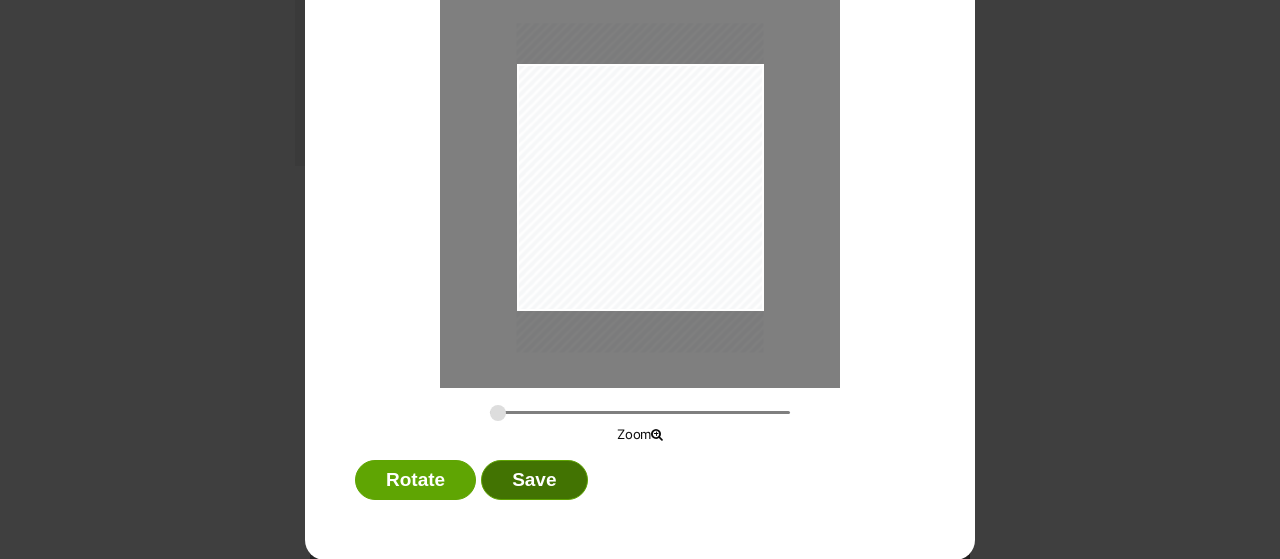 click on "Save" at bounding box center [534, 480] 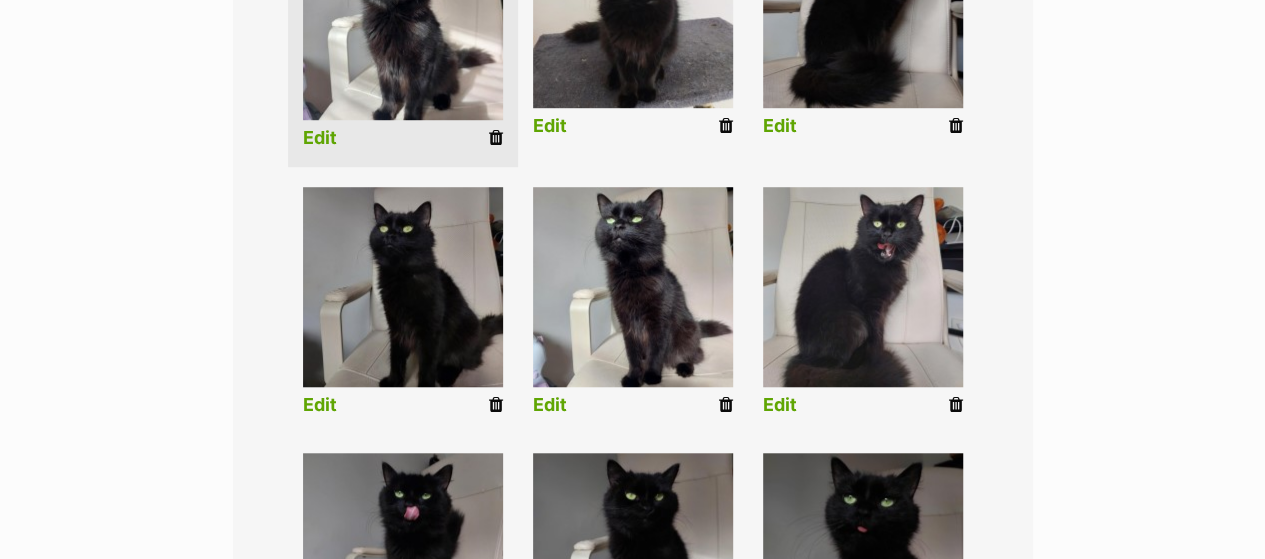 click on "Edit" at bounding box center (320, 405) 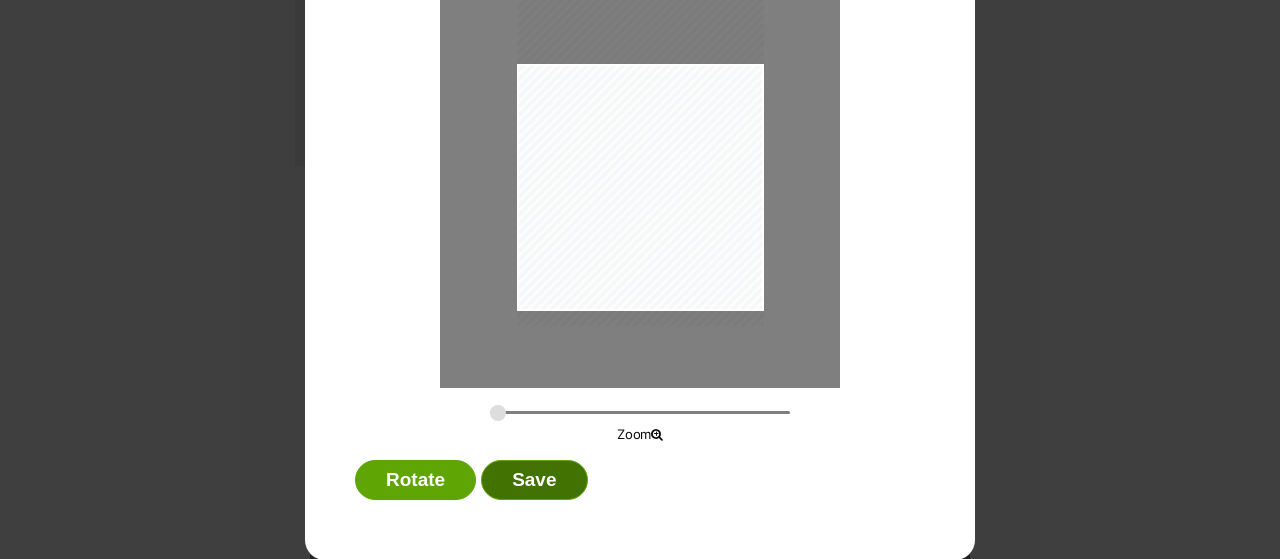 click on "Save" at bounding box center (534, 480) 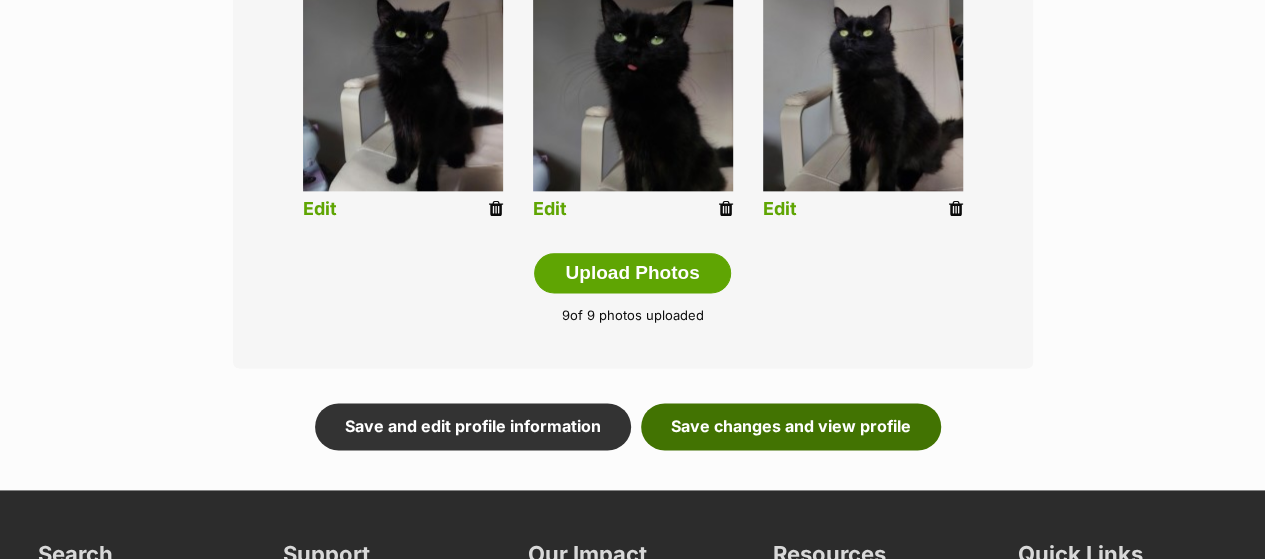 click on "Save changes and view profile" at bounding box center [791, 426] 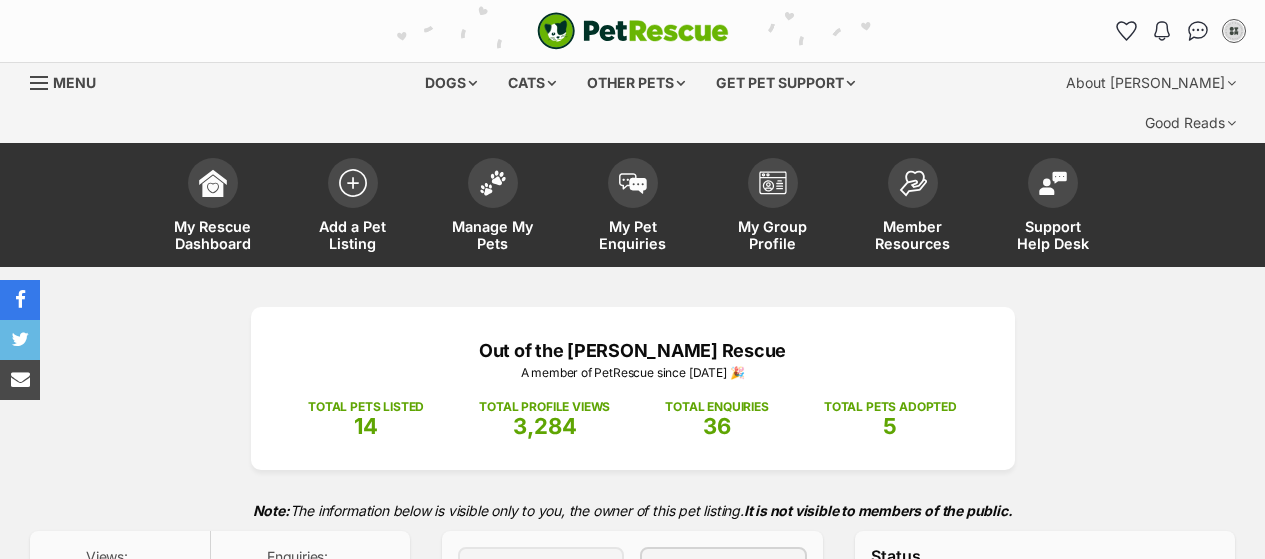 scroll, scrollTop: 0, scrollLeft: 0, axis: both 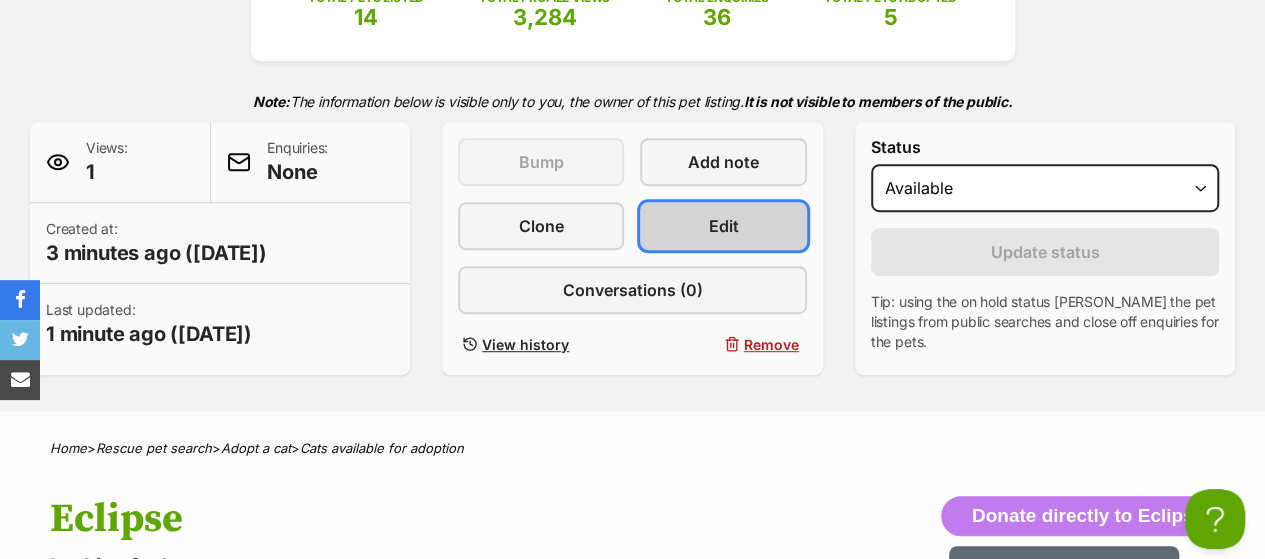 click on "Edit" at bounding box center [724, 226] 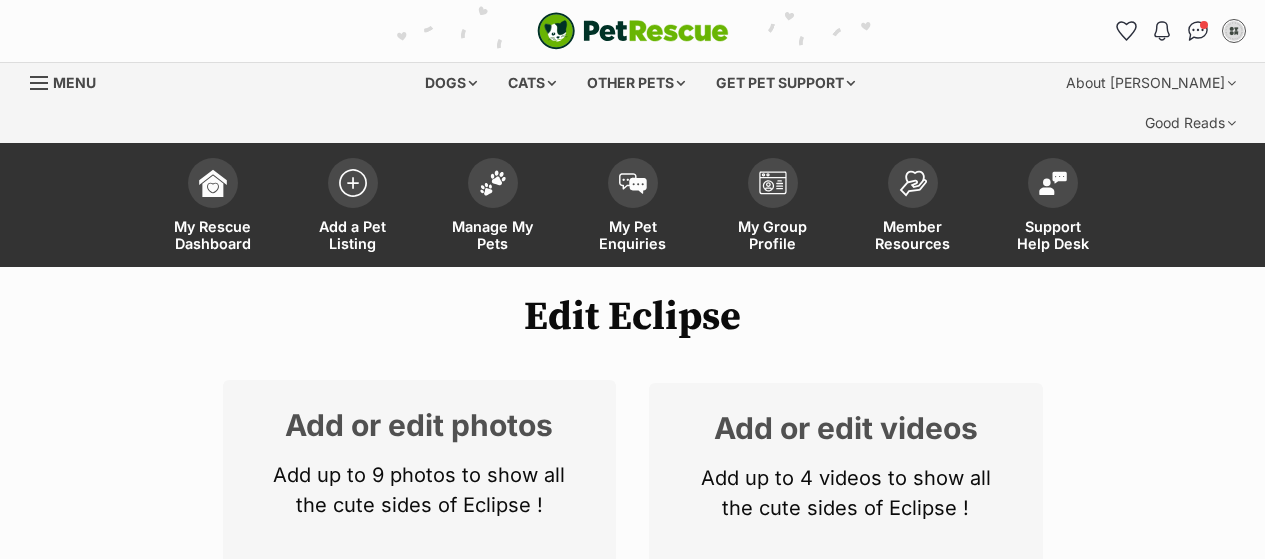 scroll, scrollTop: 0, scrollLeft: 0, axis: both 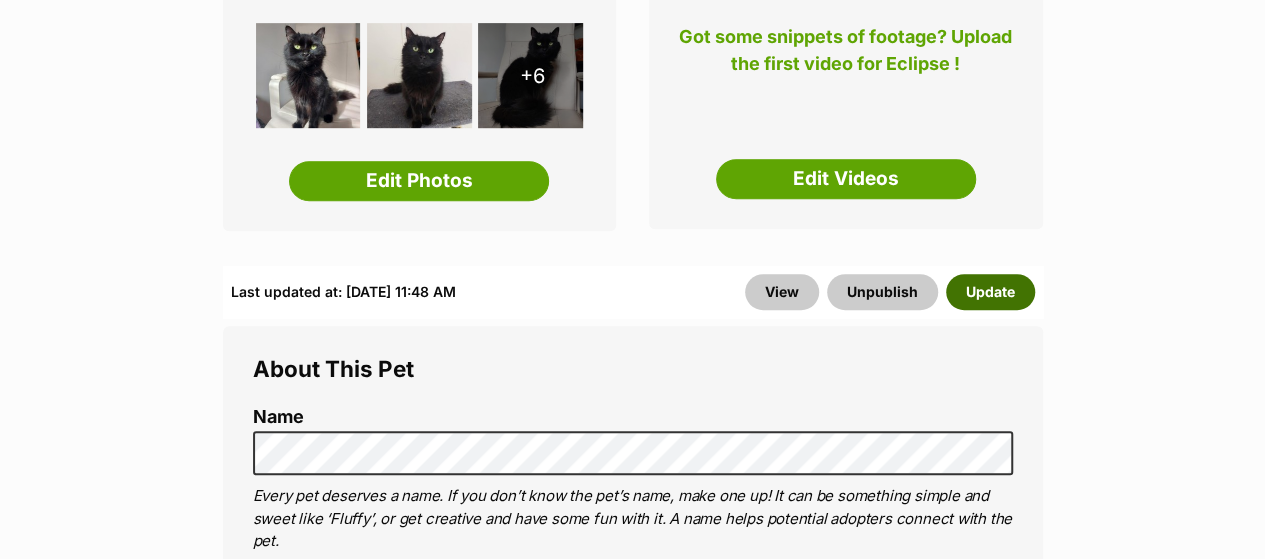 click on "Update" at bounding box center [990, 292] 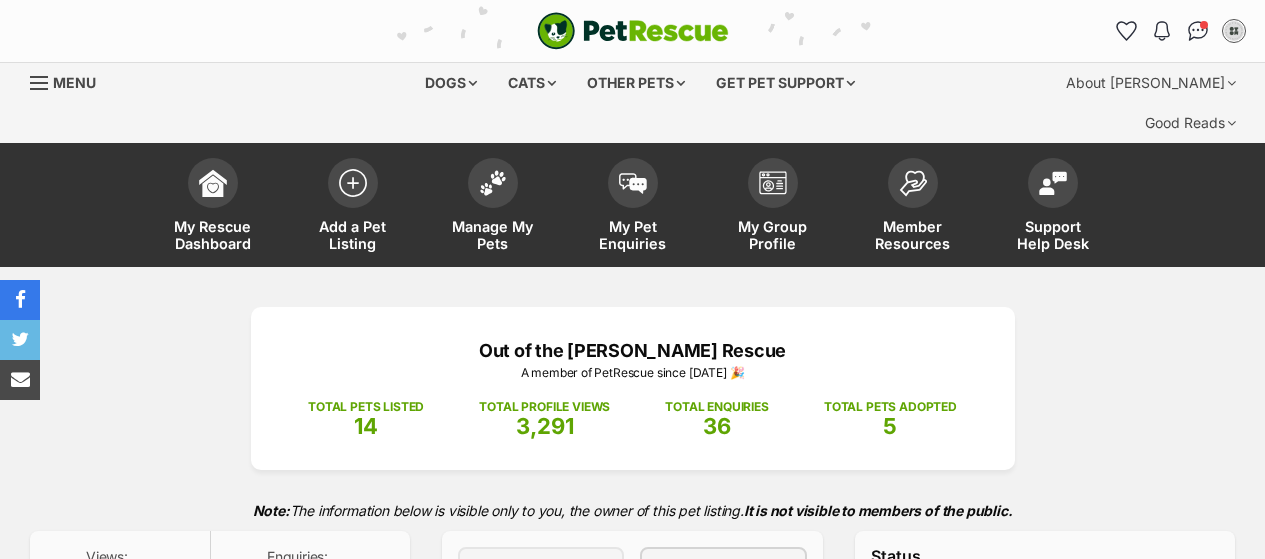scroll, scrollTop: 0, scrollLeft: 0, axis: both 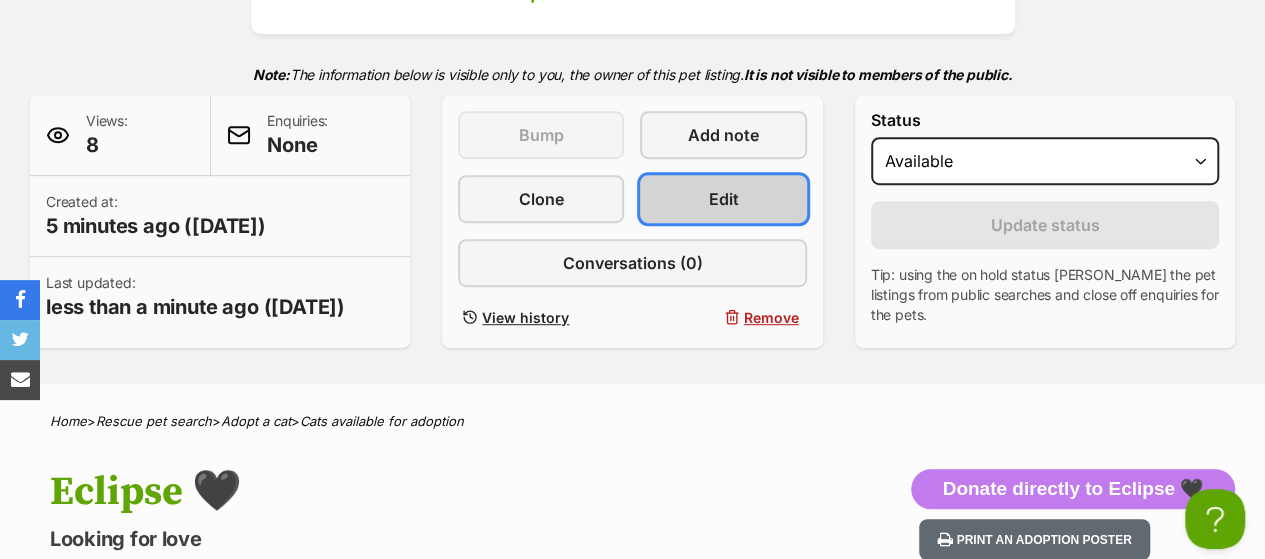 click on "Edit" at bounding box center (723, 199) 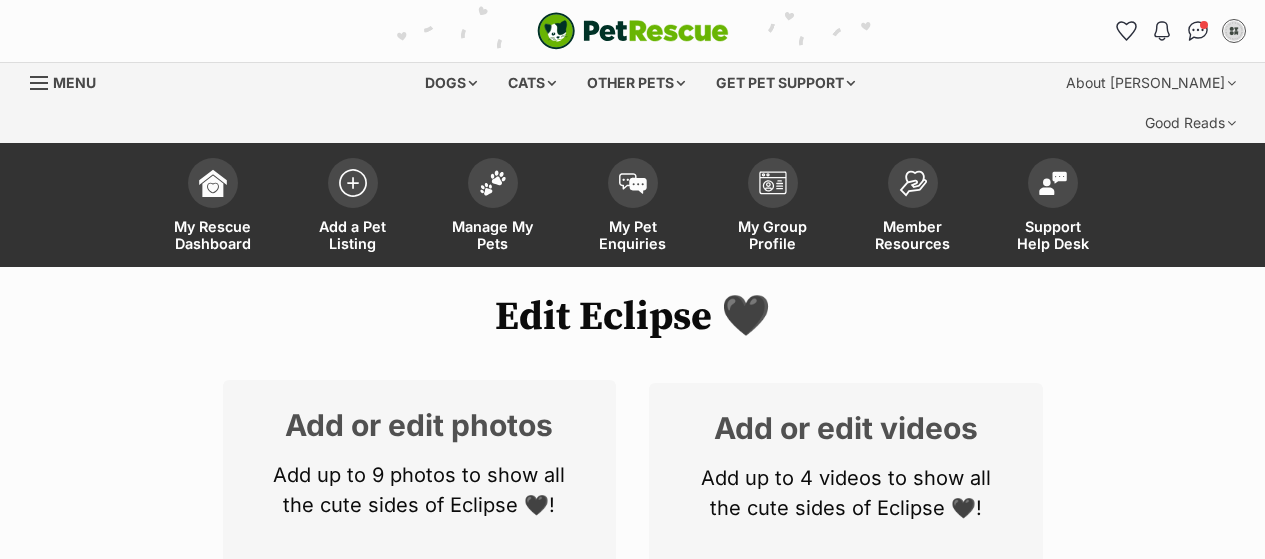 scroll, scrollTop: 0, scrollLeft: 0, axis: both 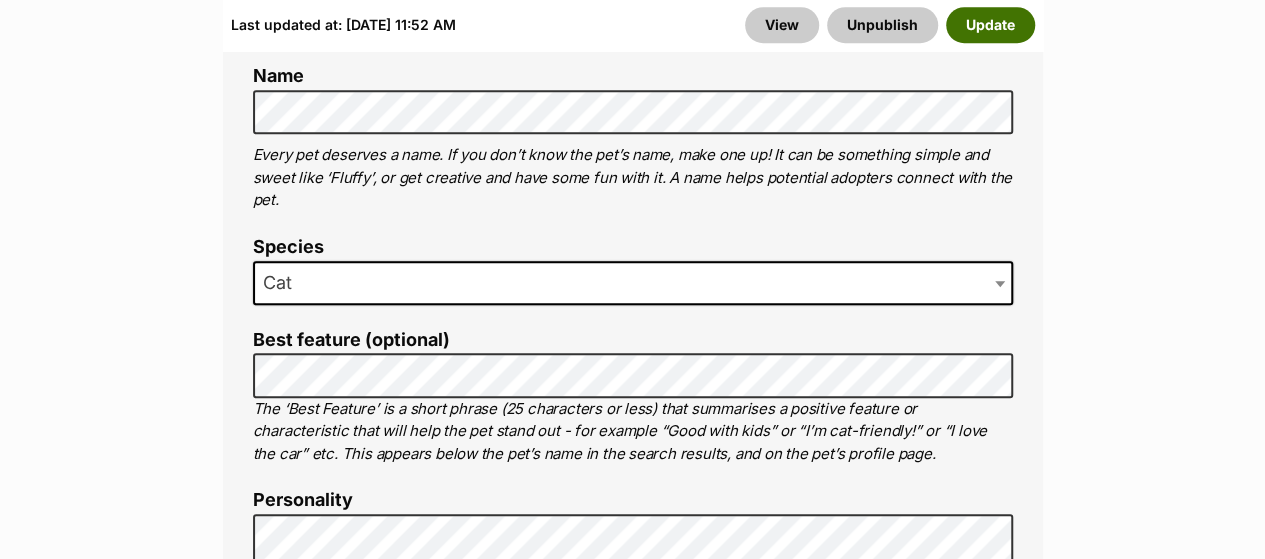 click on "Update" at bounding box center (990, 25) 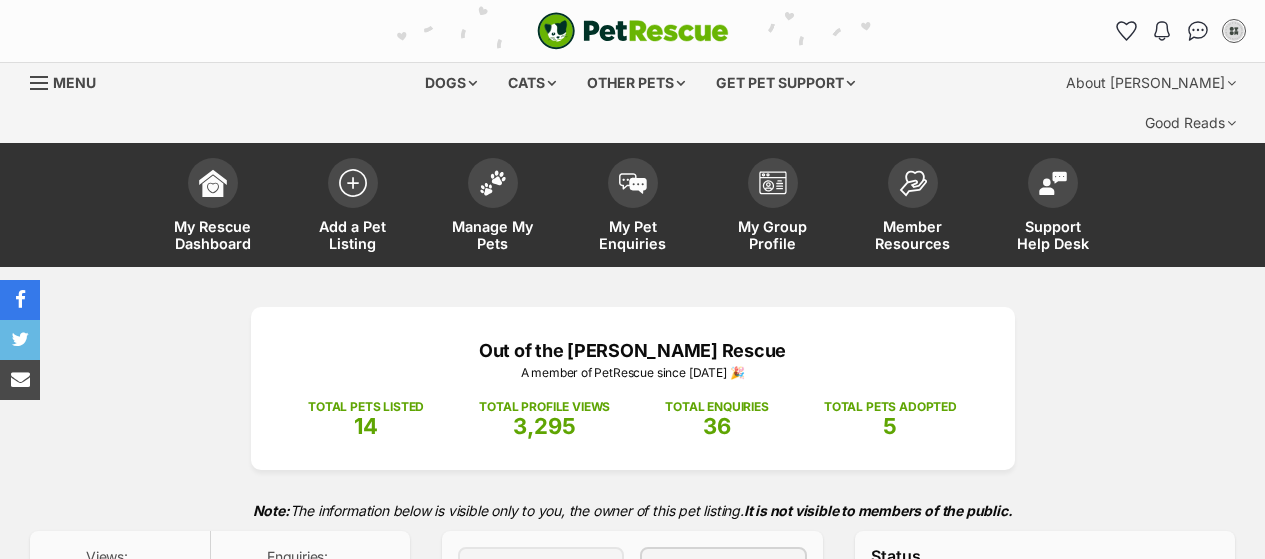 scroll, scrollTop: 0, scrollLeft: 0, axis: both 